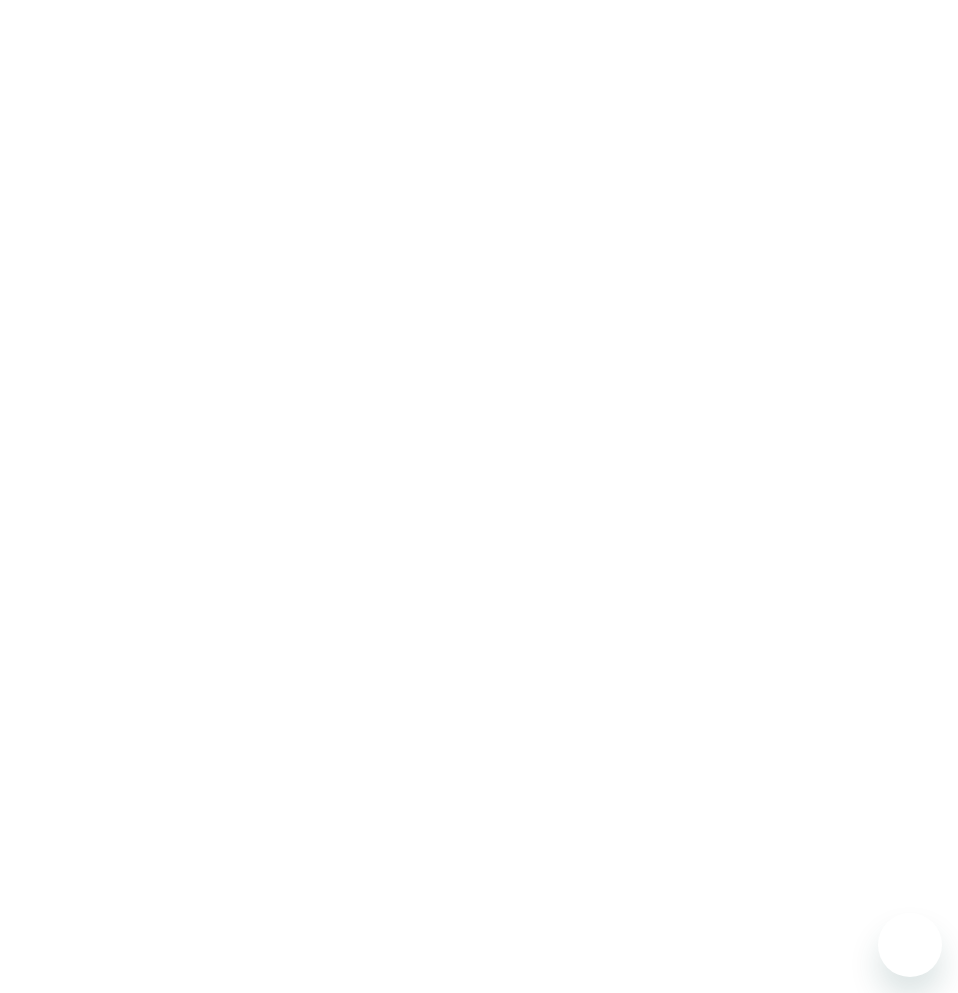 scroll, scrollTop: 0, scrollLeft: 0, axis: both 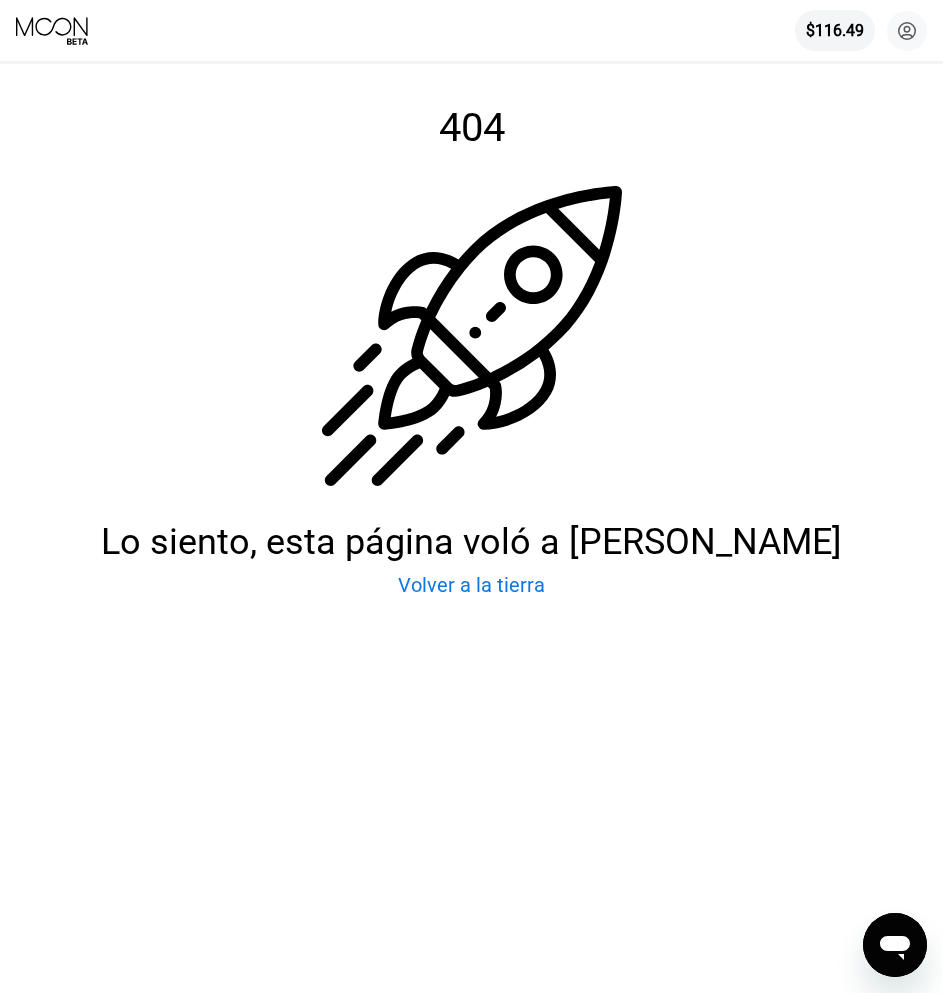 click on "$116.49 [PERSON_NAME] R [EMAIL_ADDRESS][DOMAIN_NAME] [PERSON_NAME] Apoyo Carreras Sobre Nosotros Cerrar sesión Política de privacidad Condiciones" at bounding box center (471, 30) 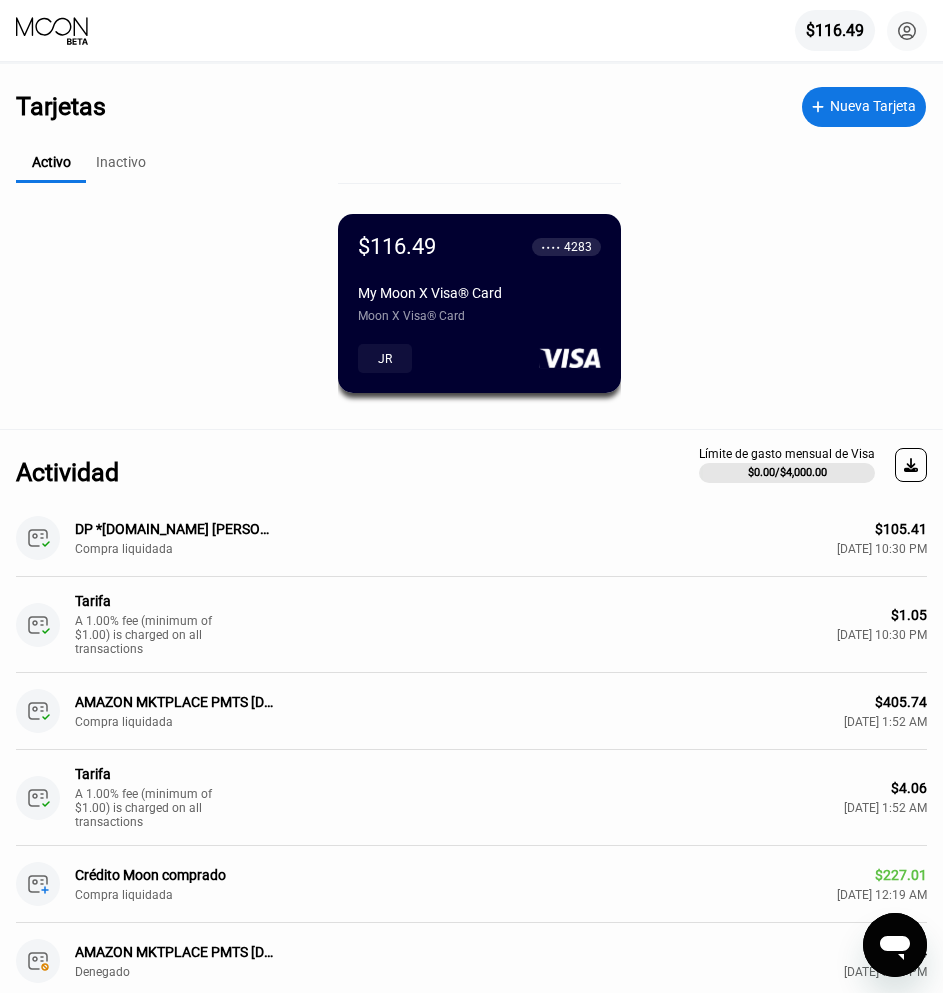 click on "$116.49 ● ● ● ● 4283 My Moon X Visa® Card Moon X Visa® Card" at bounding box center (479, 278) 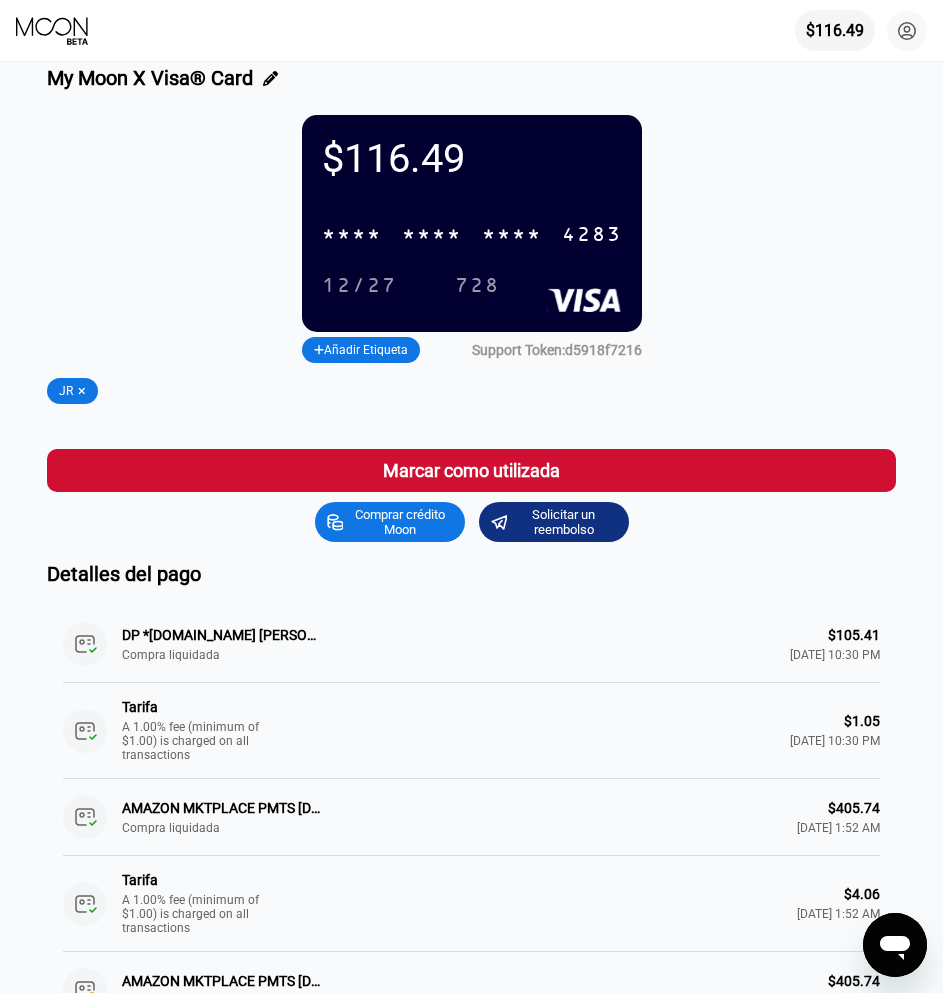 scroll, scrollTop: 0, scrollLeft: 0, axis: both 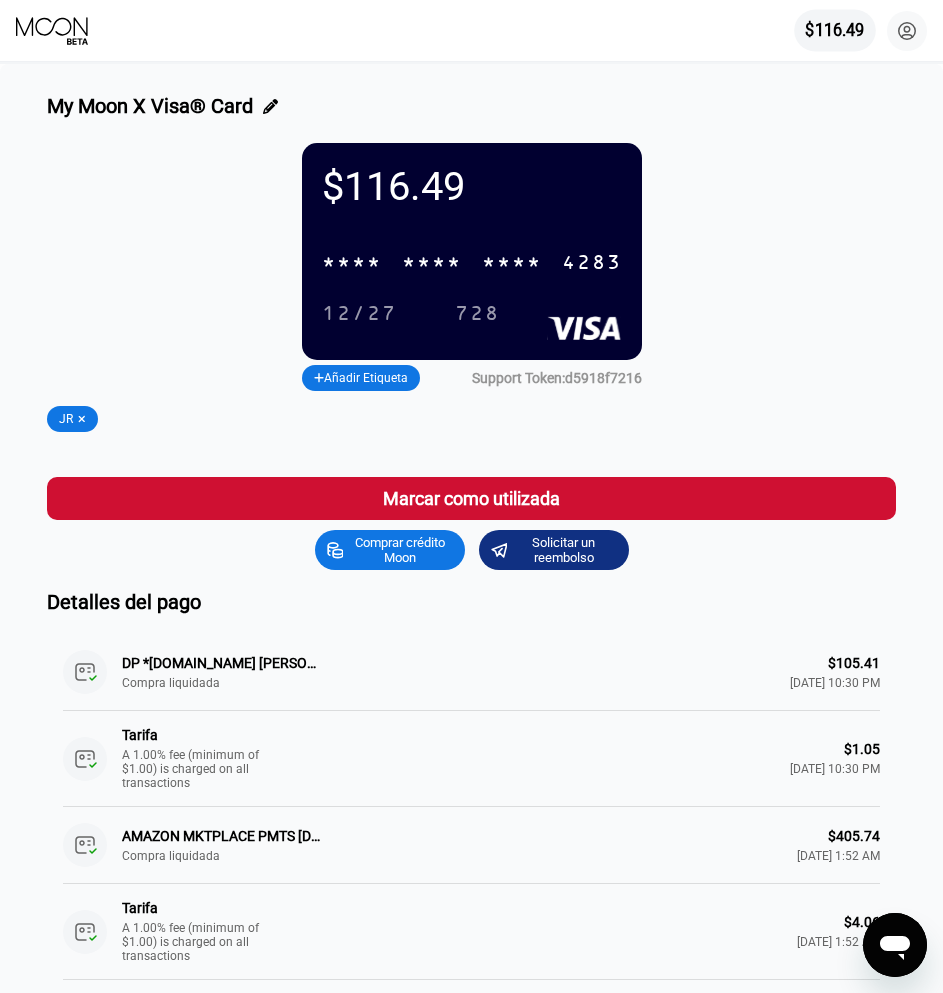 click on "$116.49" at bounding box center (834, 30) 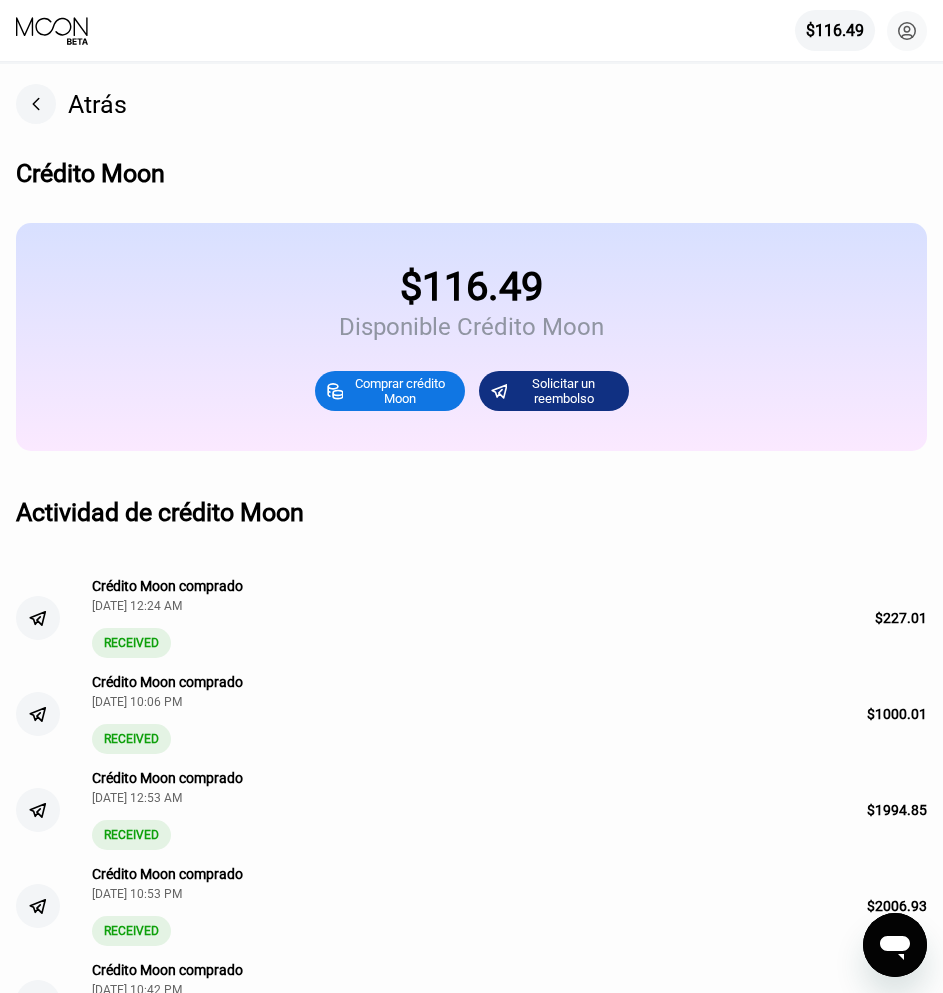 click 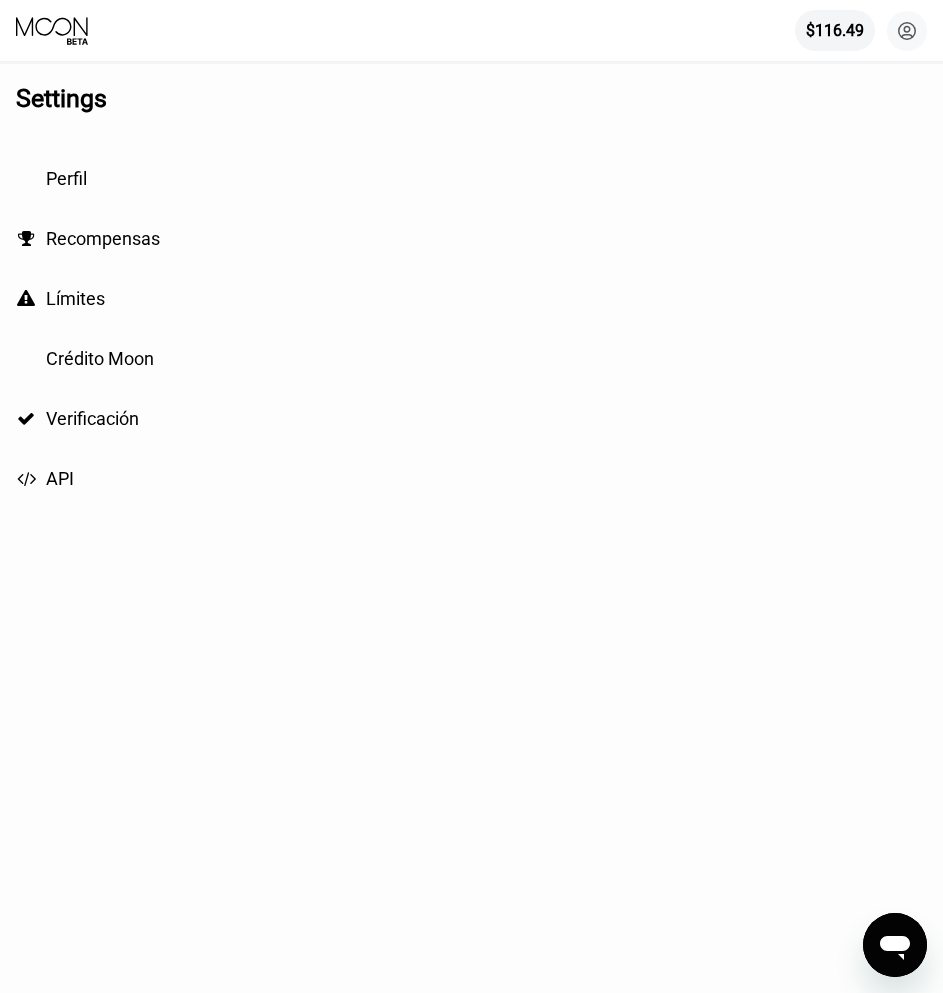 click 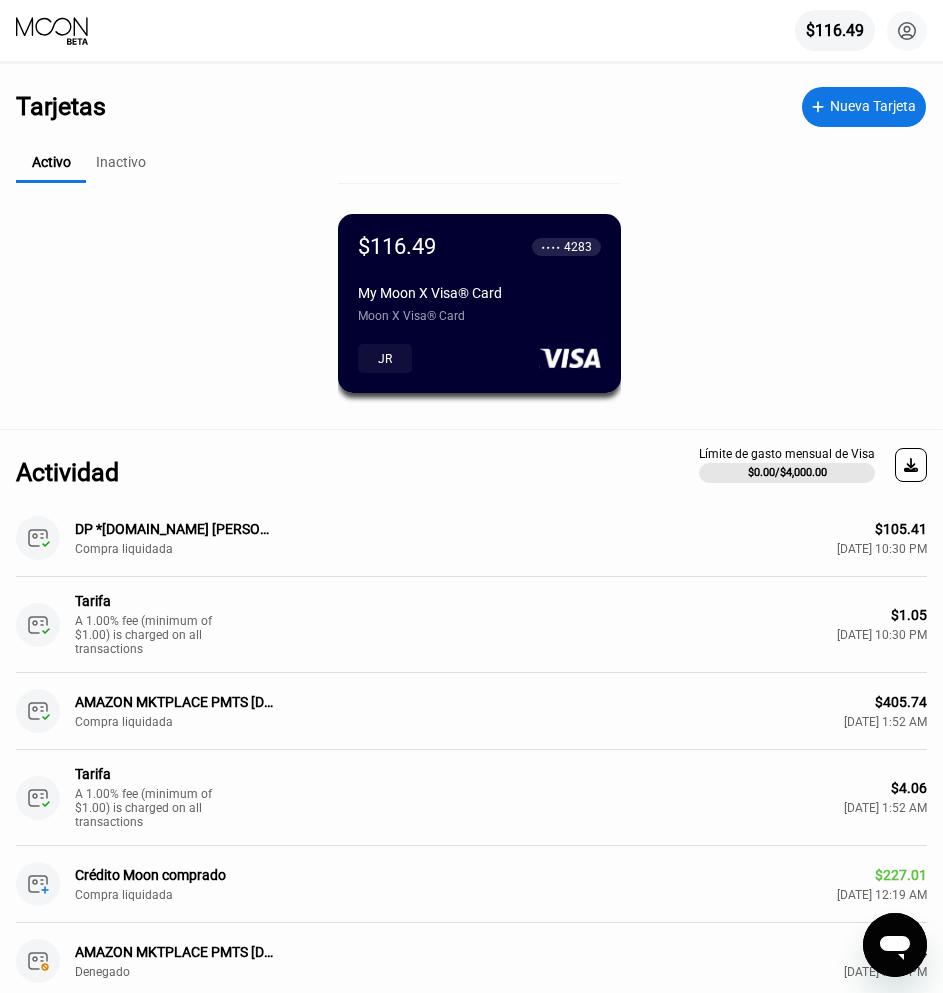 click on "$116.49 ● ● ● ● 4283 My Moon X Visa® Card Moon X Visa® Card JR" at bounding box center (479, 313) 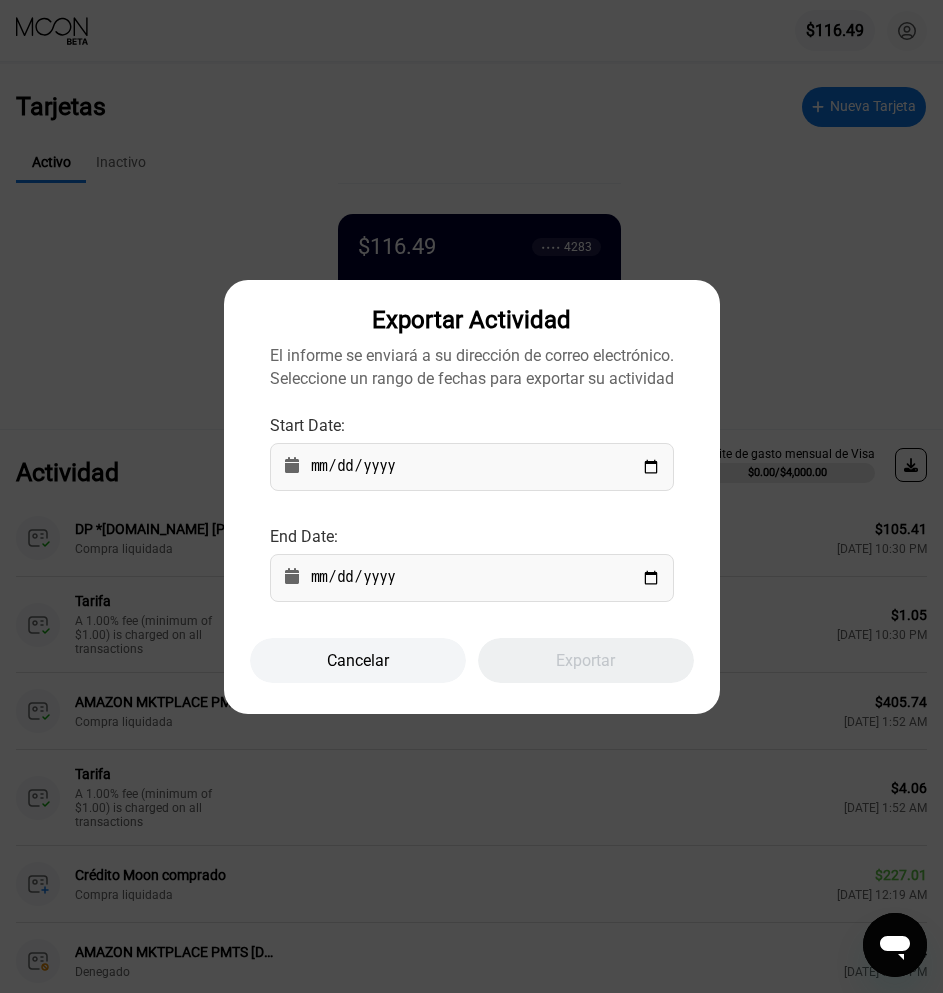 click on "Cancelar" at bounding box center [358, 660] 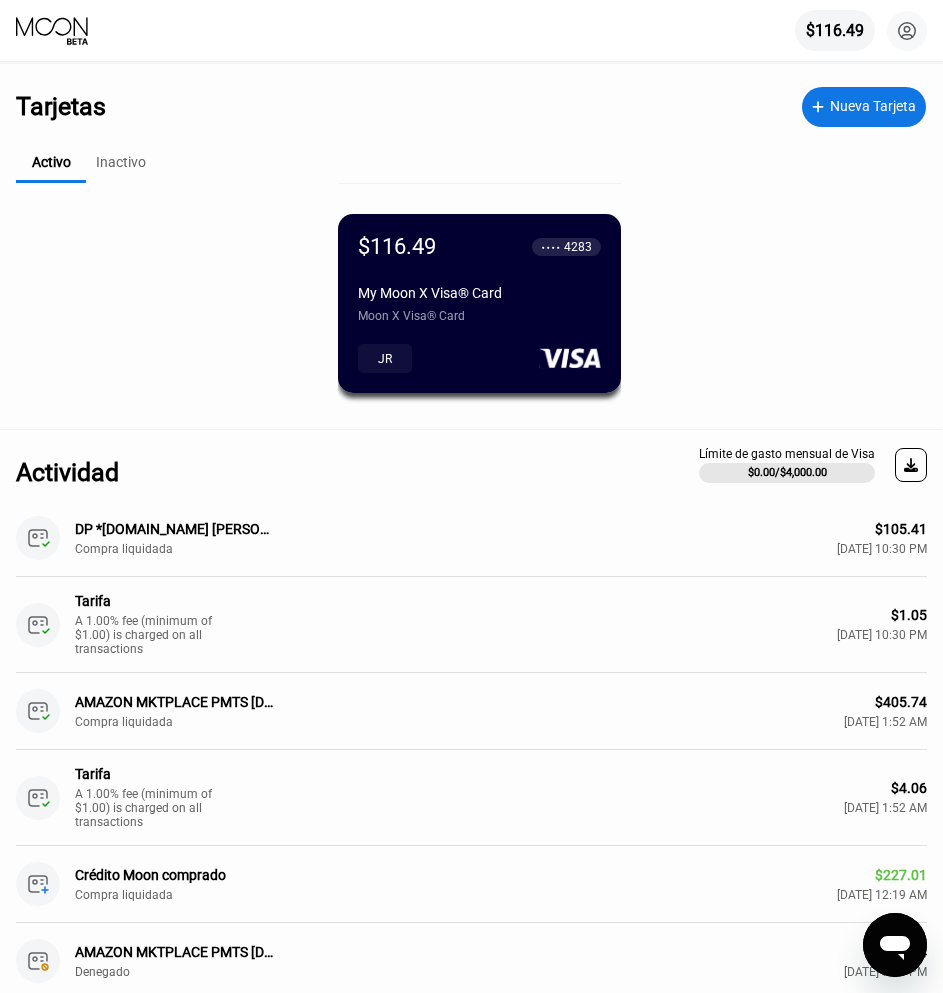 click on "Inactivo" at bounding box center [121, 163] 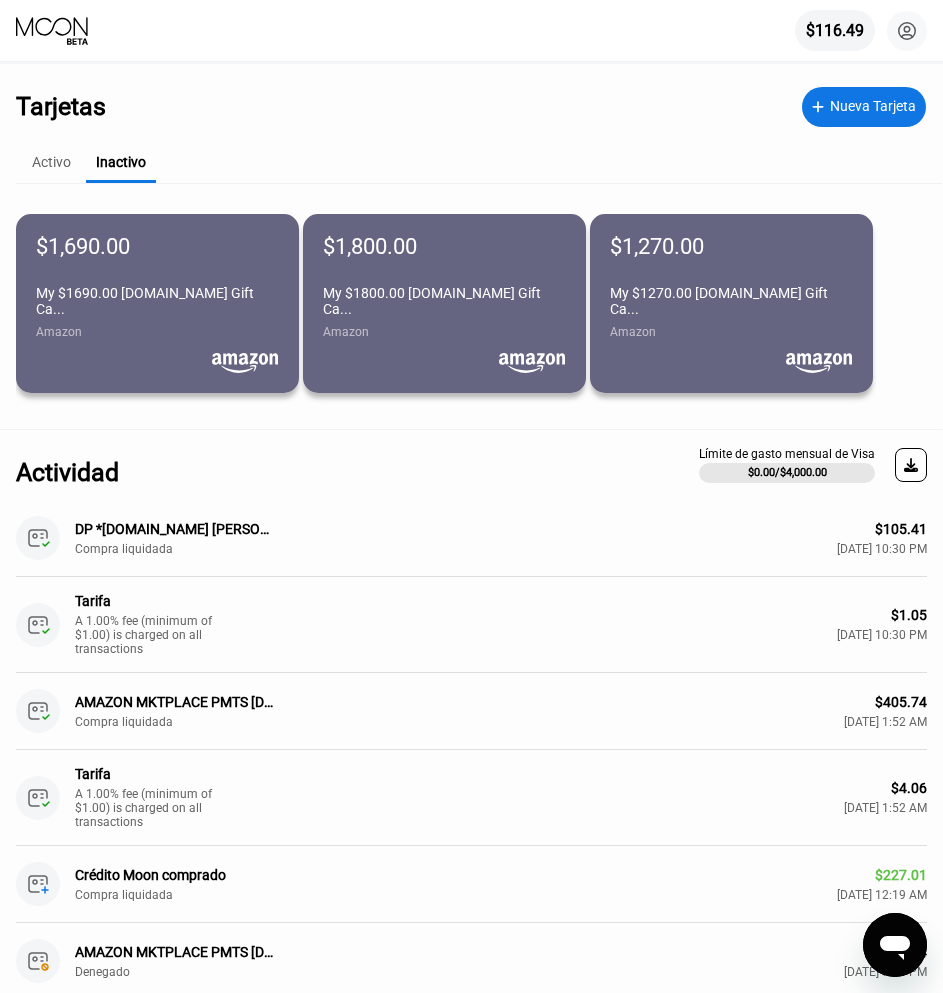 click on "Activo" at bounding box center (51, 162) 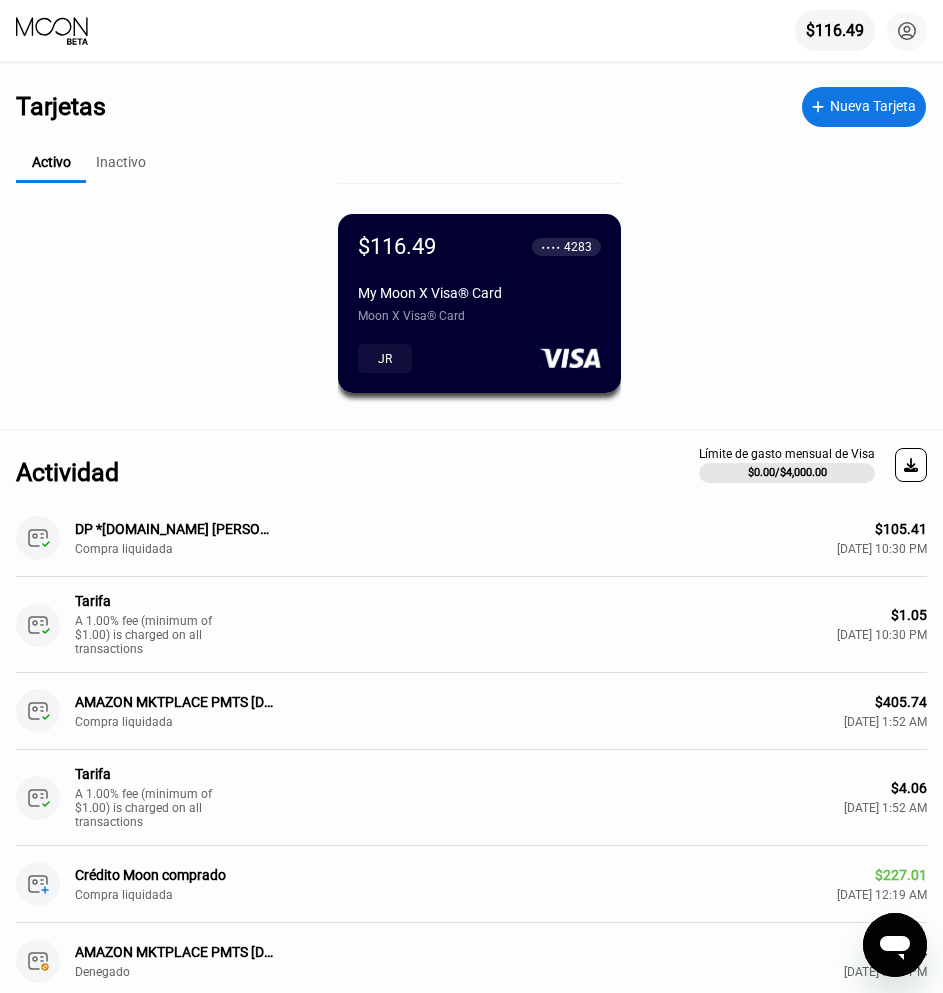 click on "$116.49 ● ● ● ● 4283 My Moon X Visa® Card Moon X Visa® Card JR" at bounding box center [479, 313] 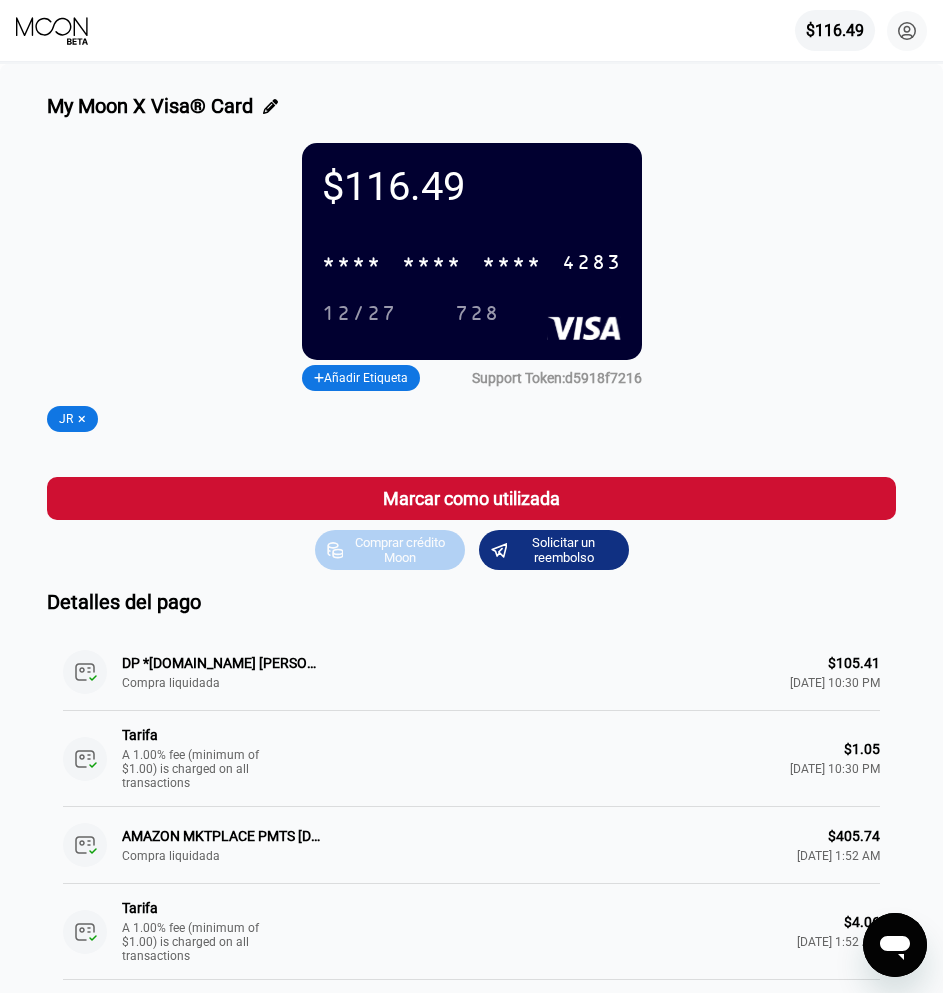 click on "Comprar crédito Moon" at bounding box center (400, 550) 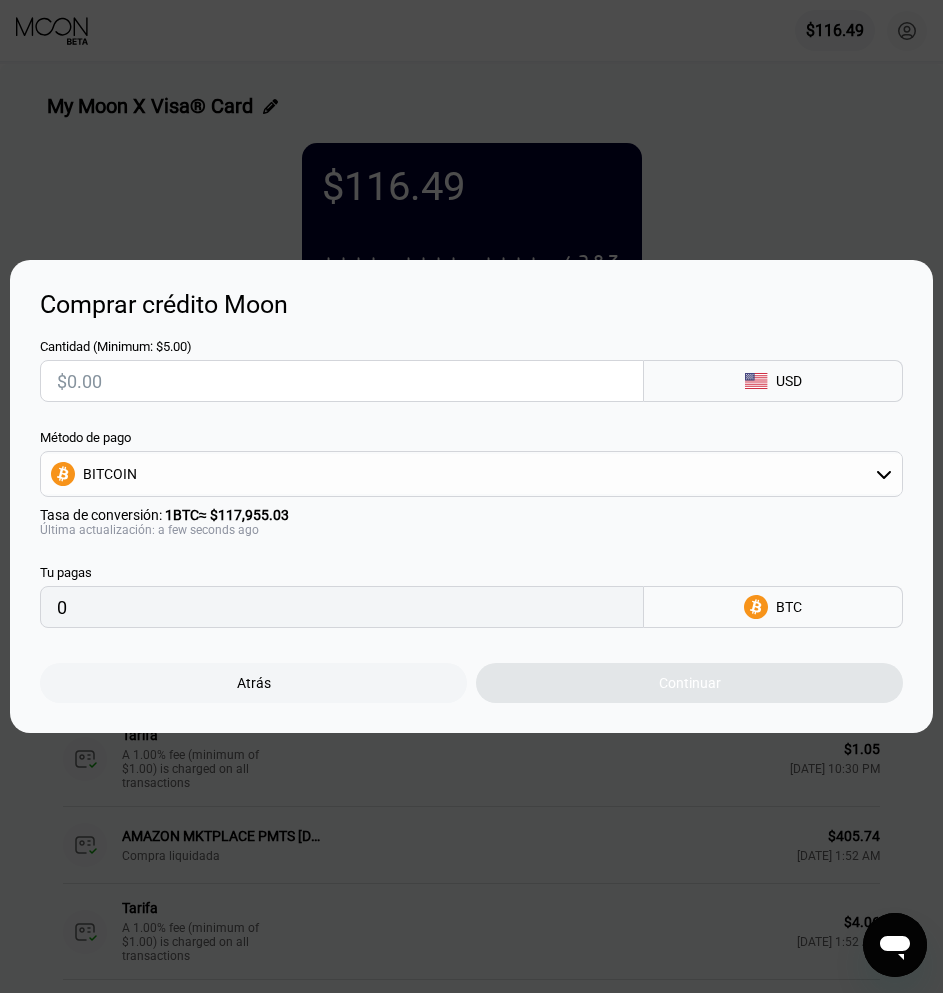 click on "BITCOIN" at bounding box center [471, 474] 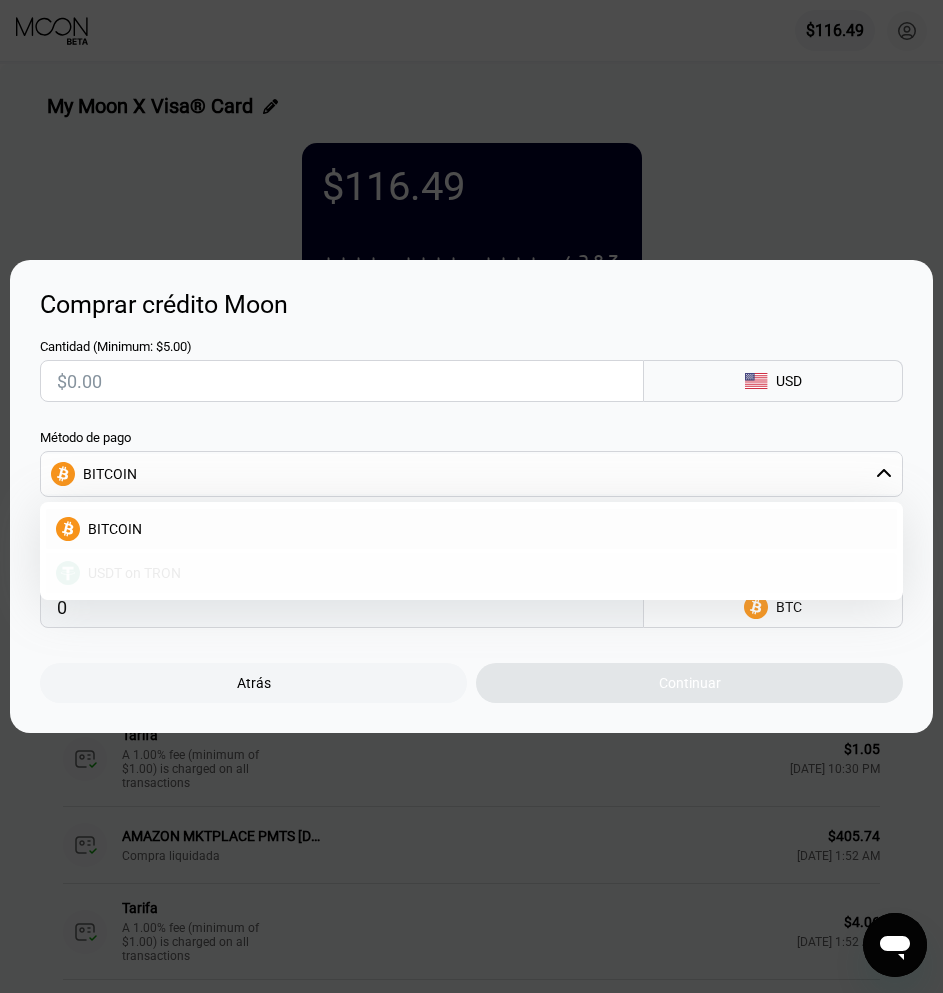 click on "USDT on TRON" at bounding box center [134, 573] 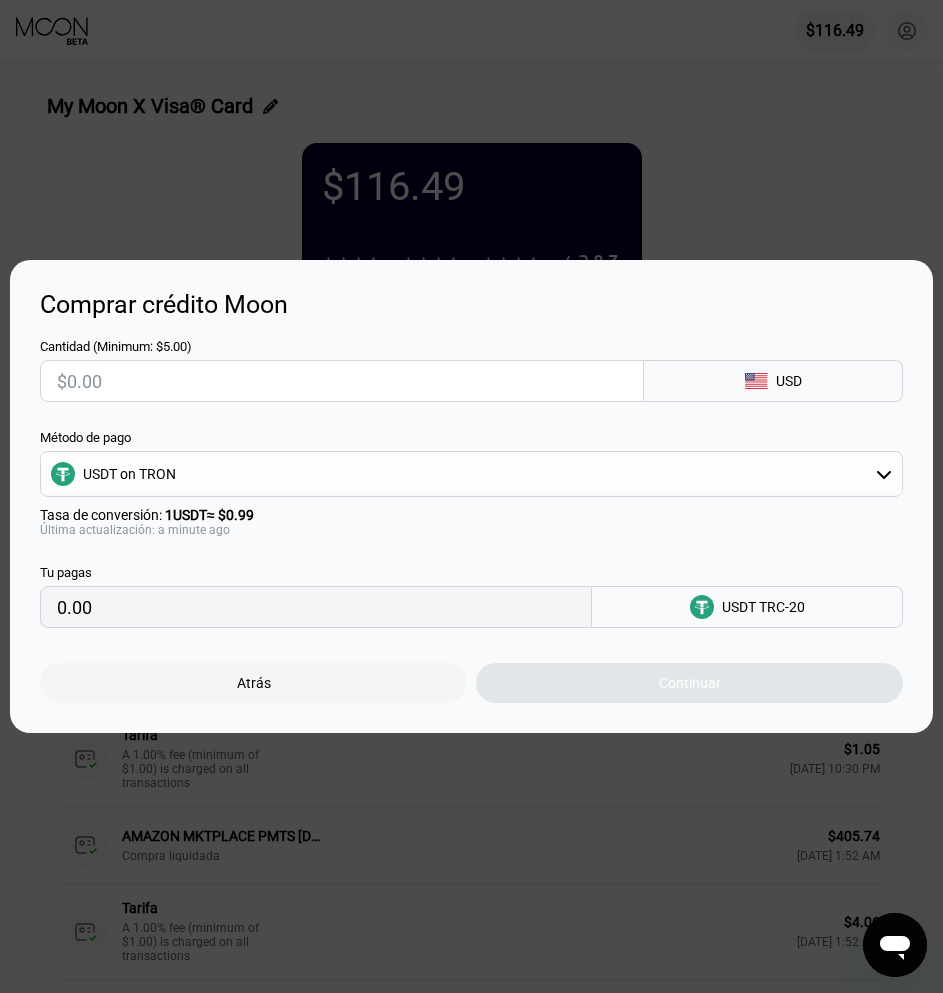 click at bounding box center [342, 381] 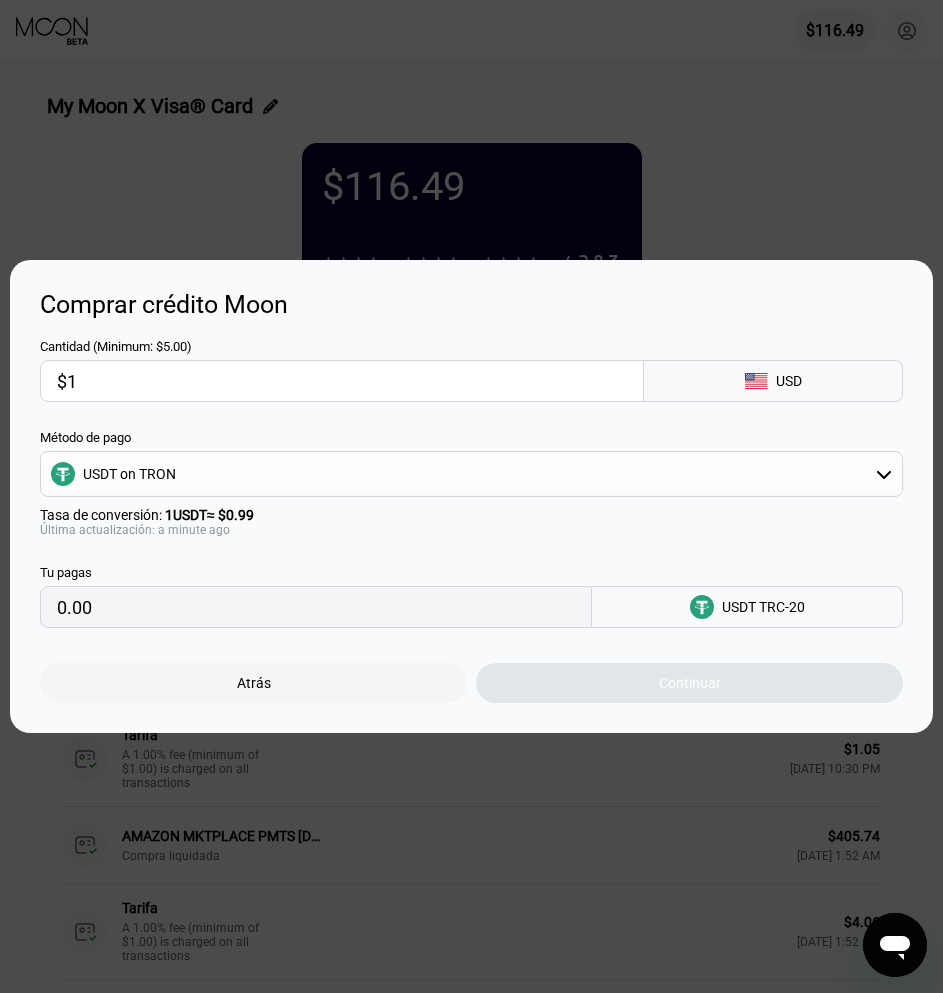 type on "$10" 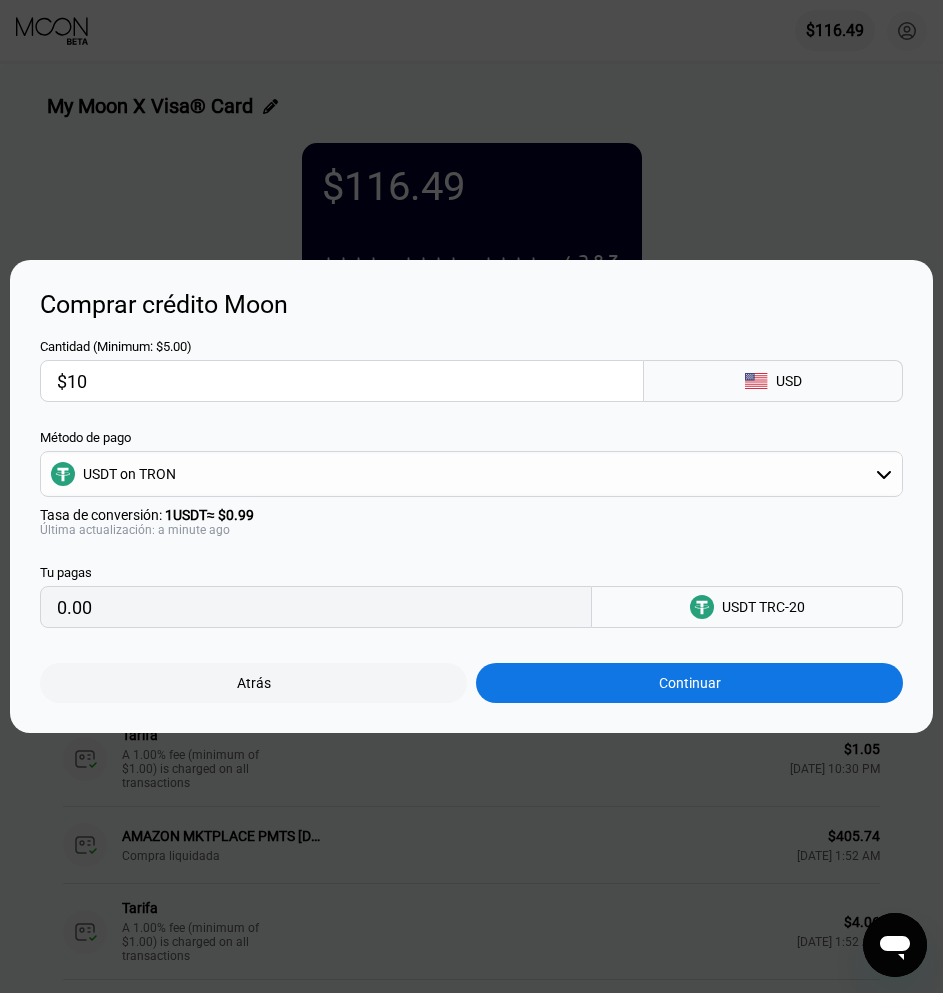 type on "10.10" 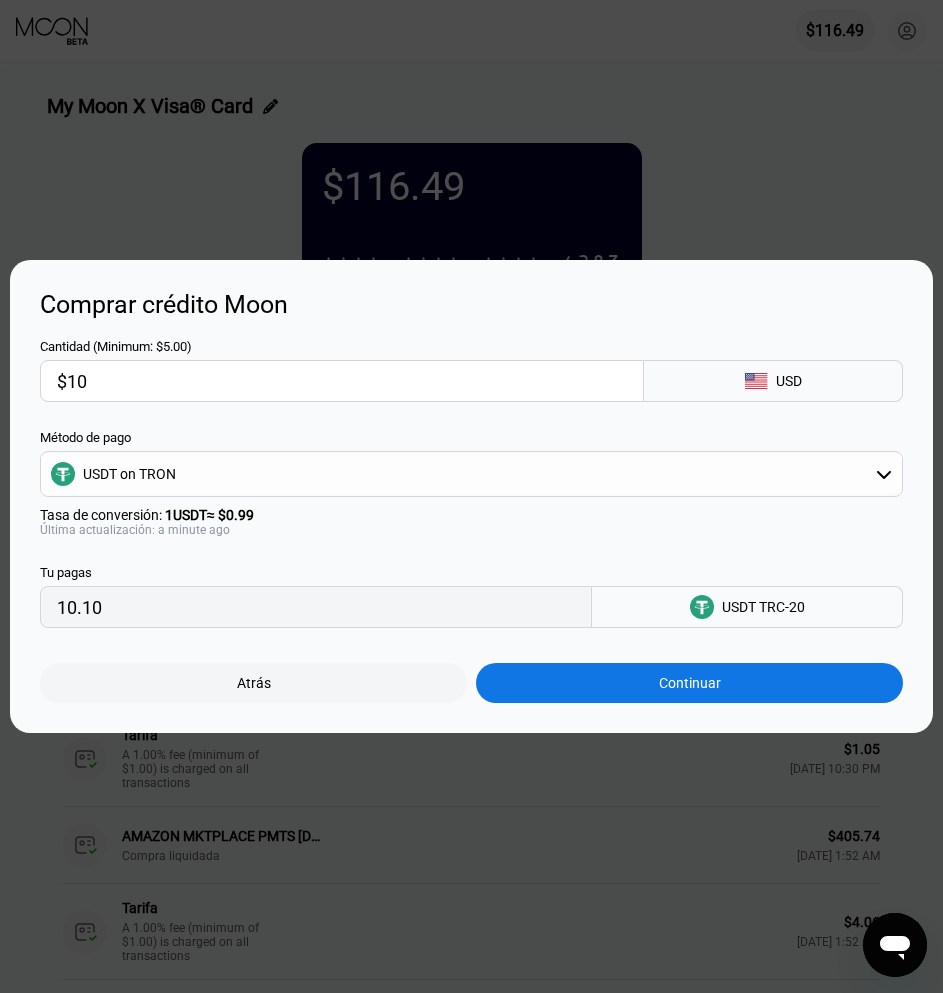 type on "$100" 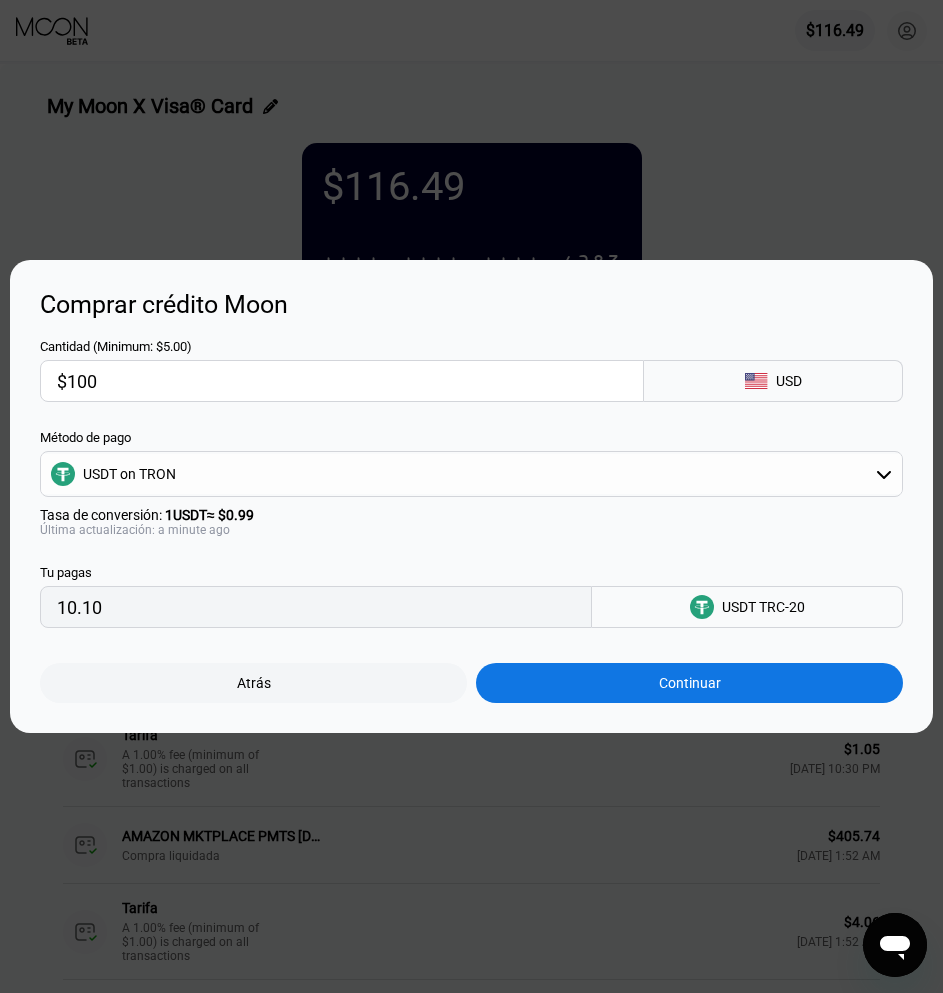 type on "101.01" 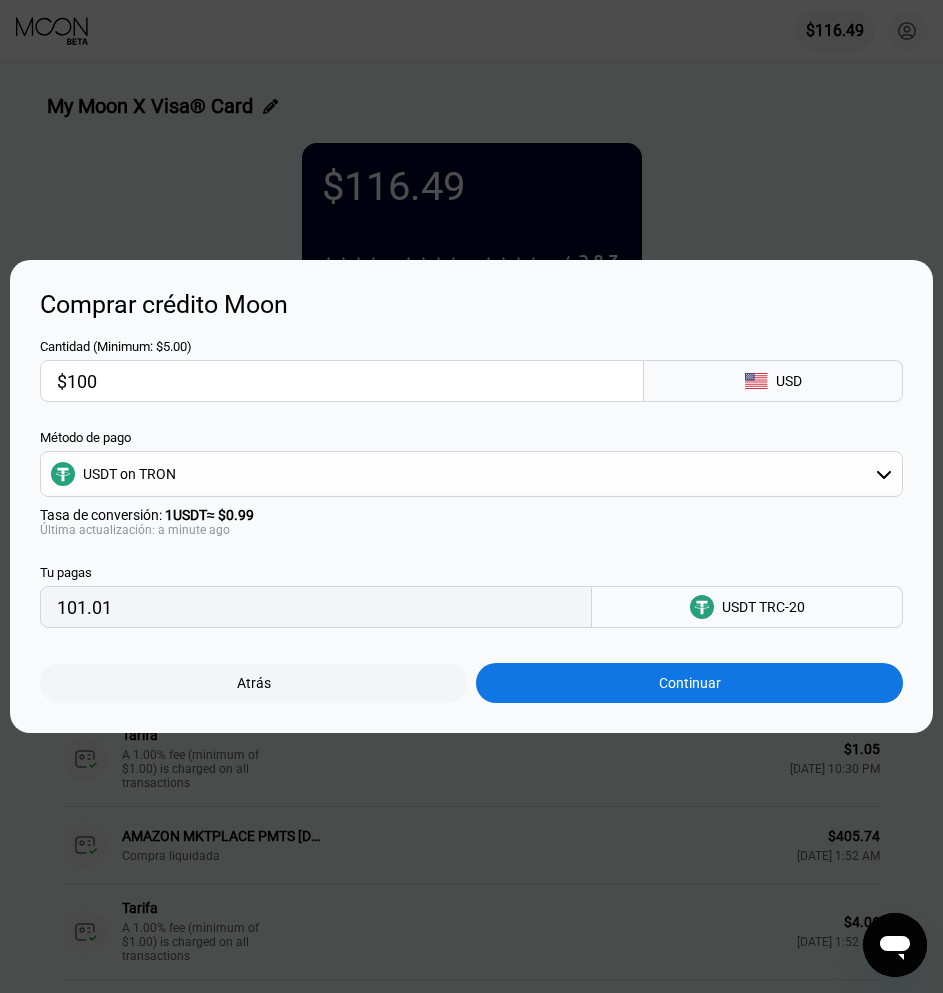 type on "$1000" 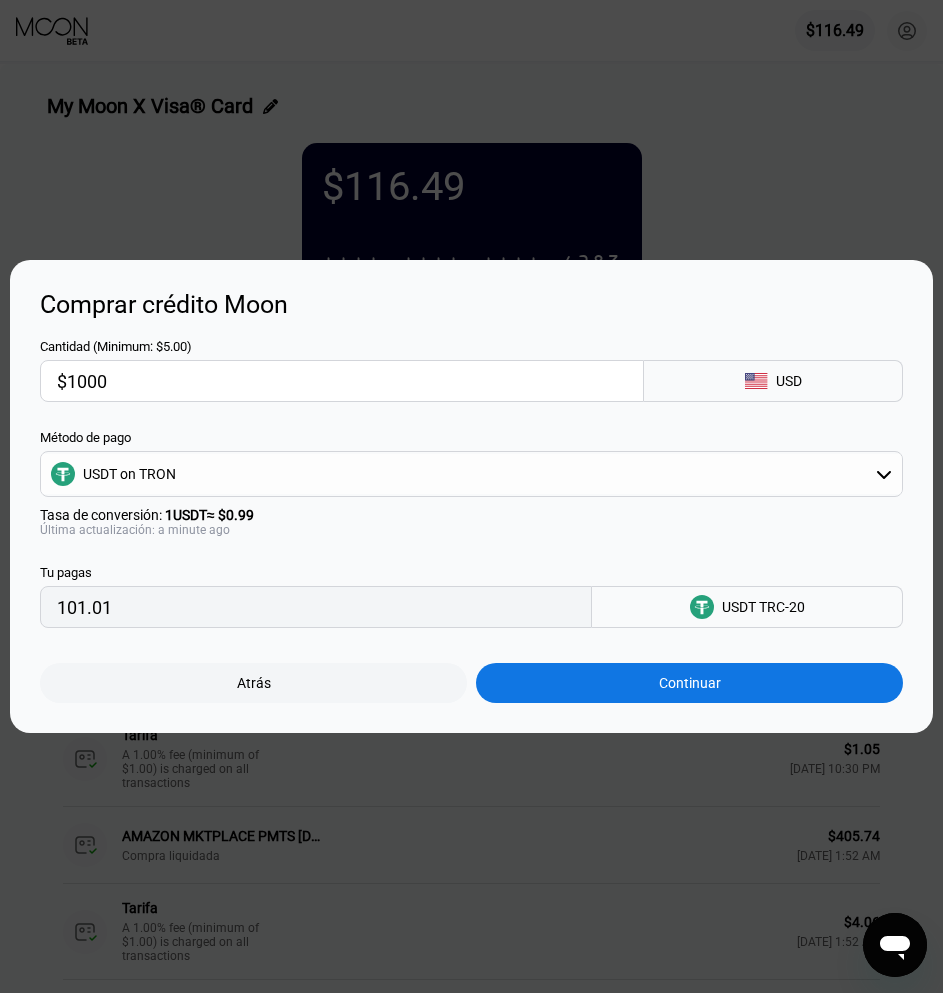 type on "1010.10" 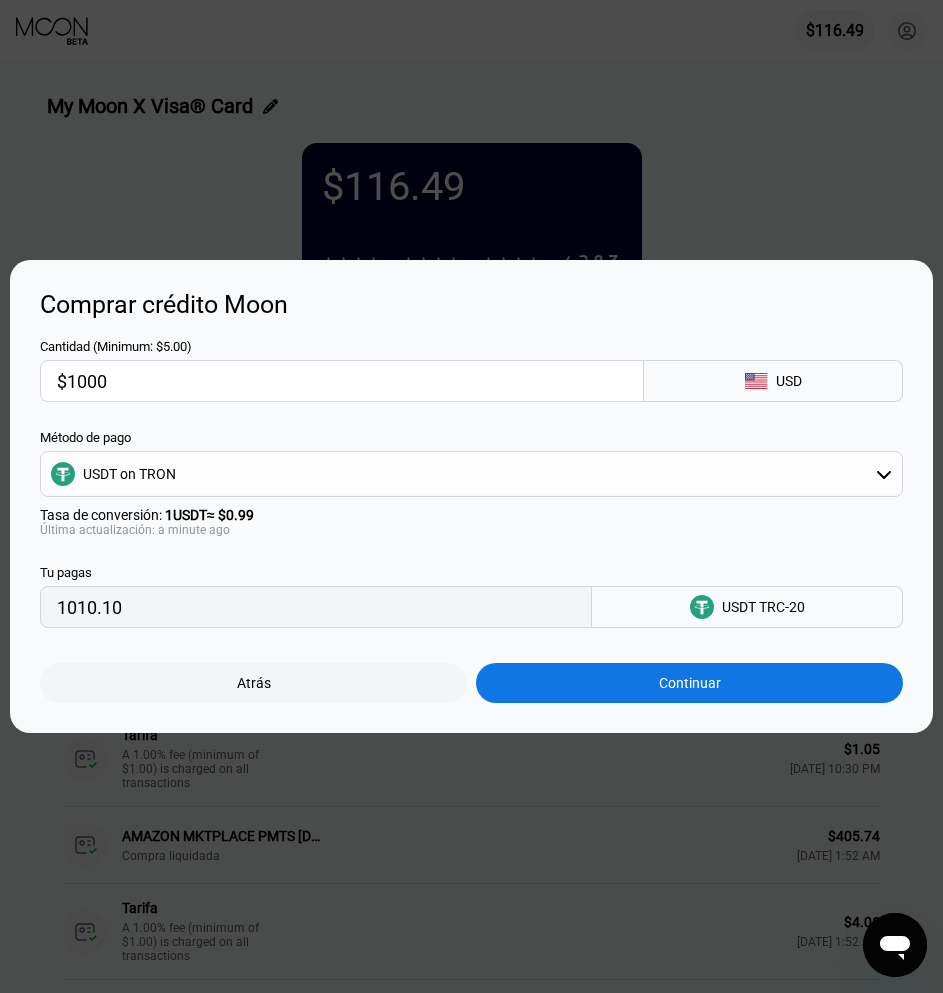 type on "$12000" 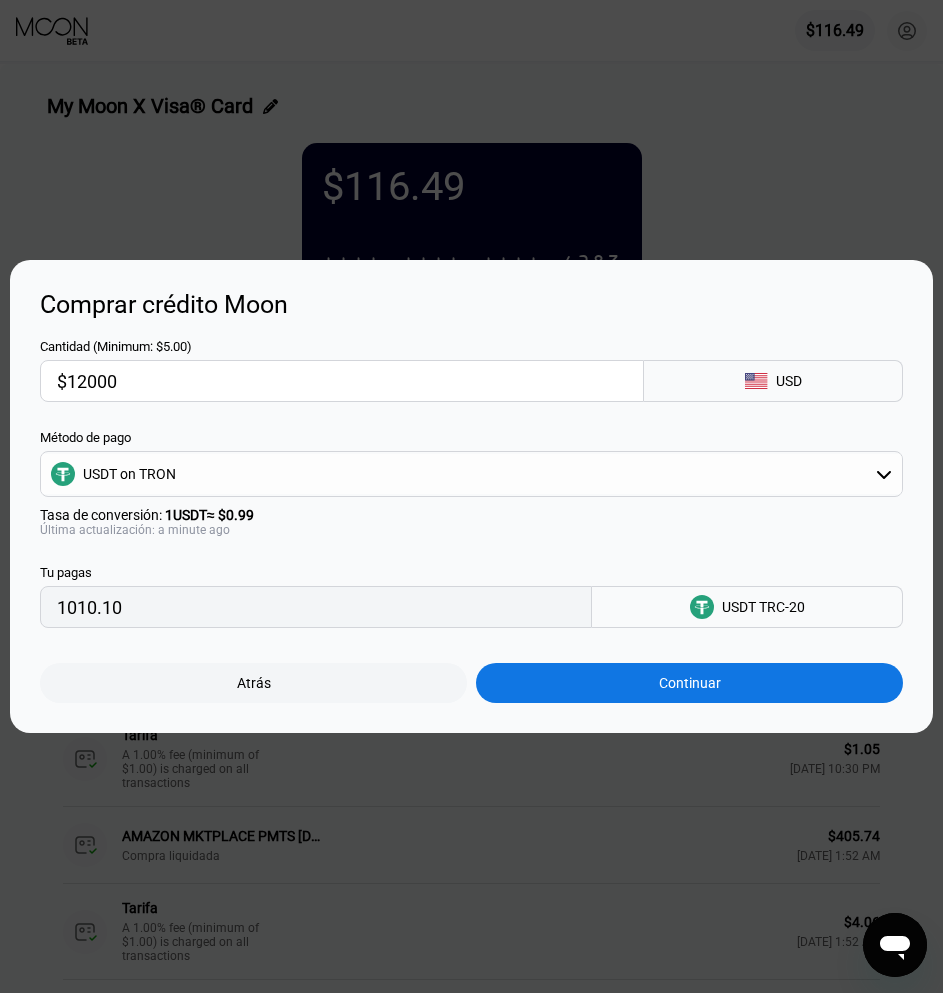 type on "12121.21" 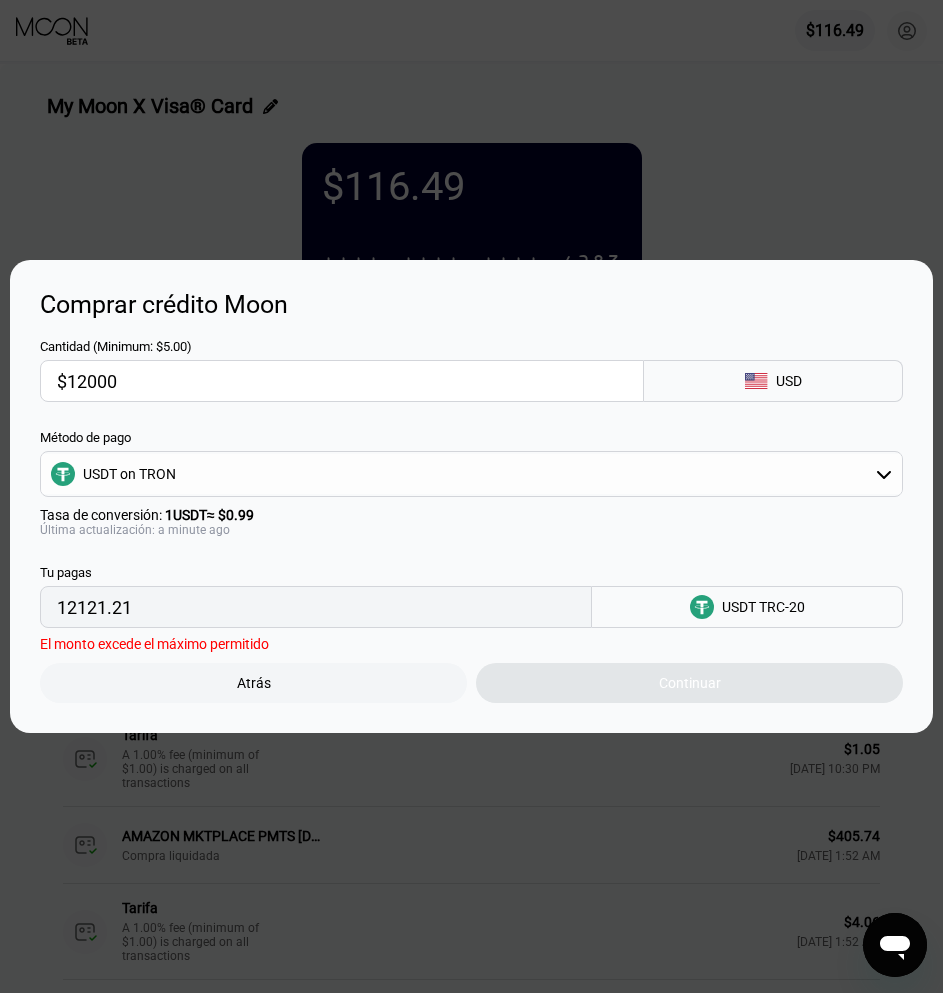 type on "$1200" 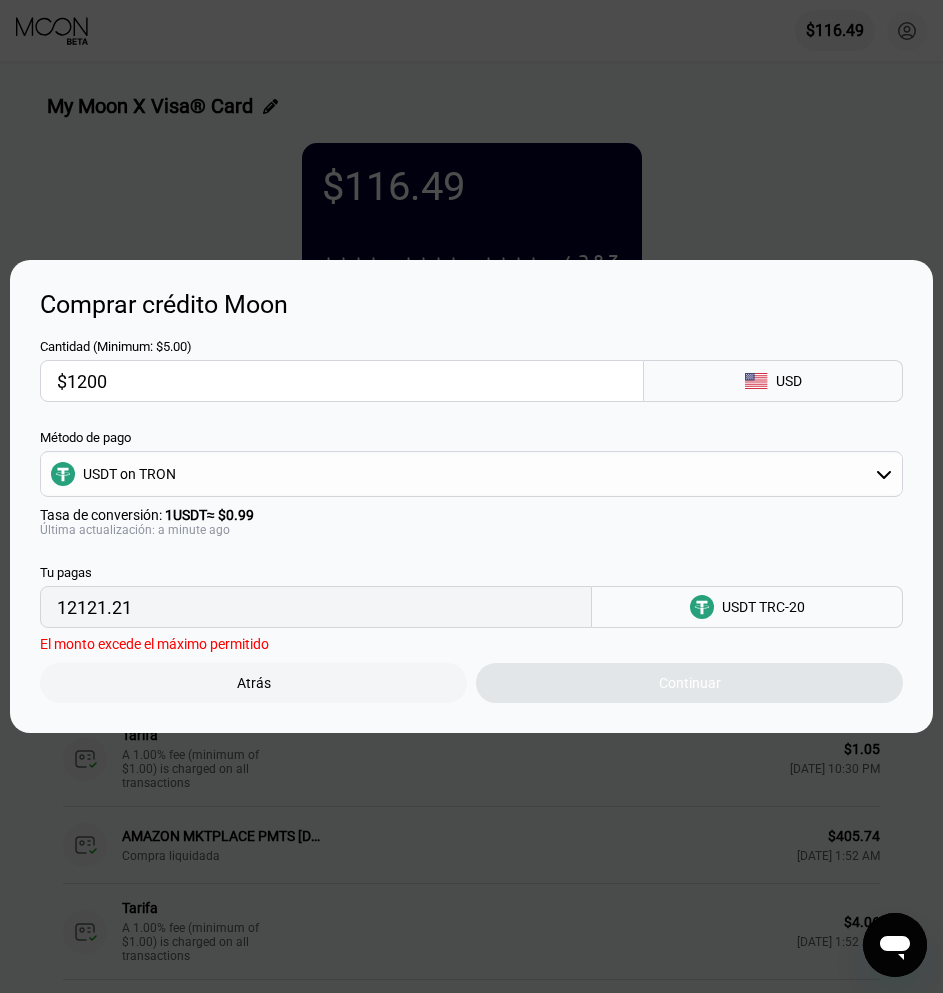 type on "1212.12" 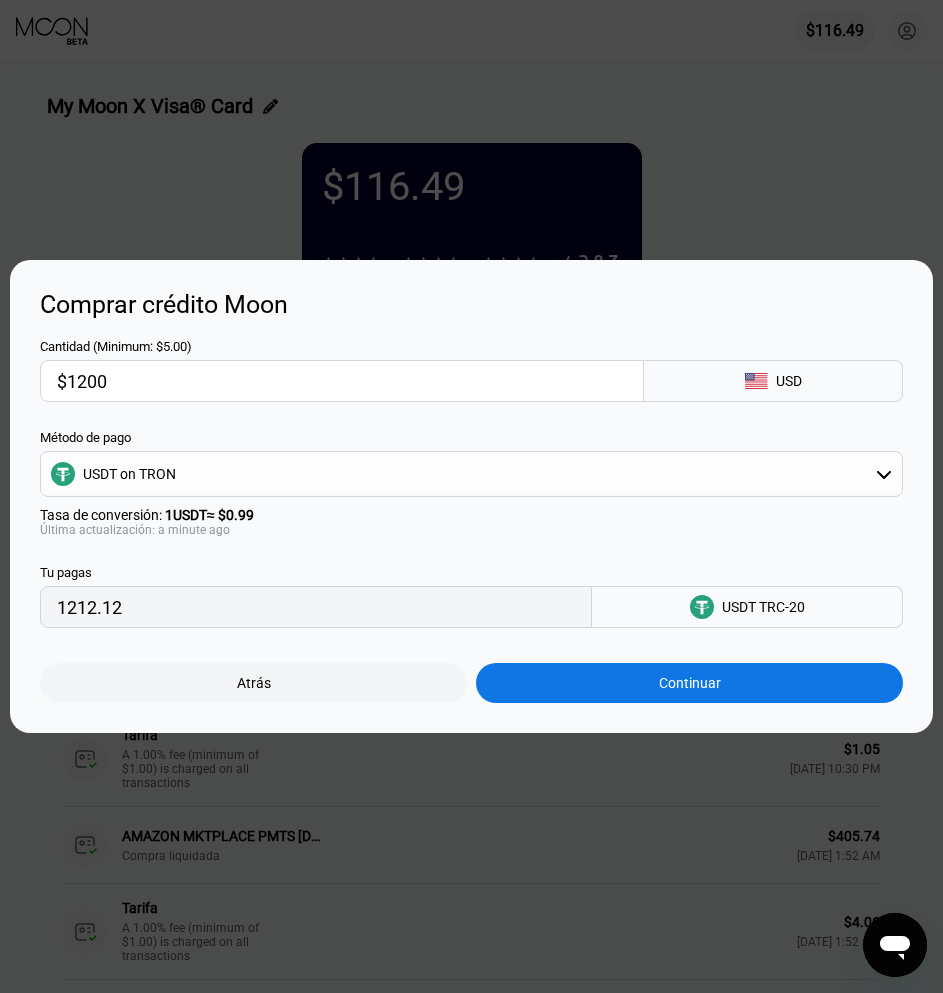 type on "$1200" 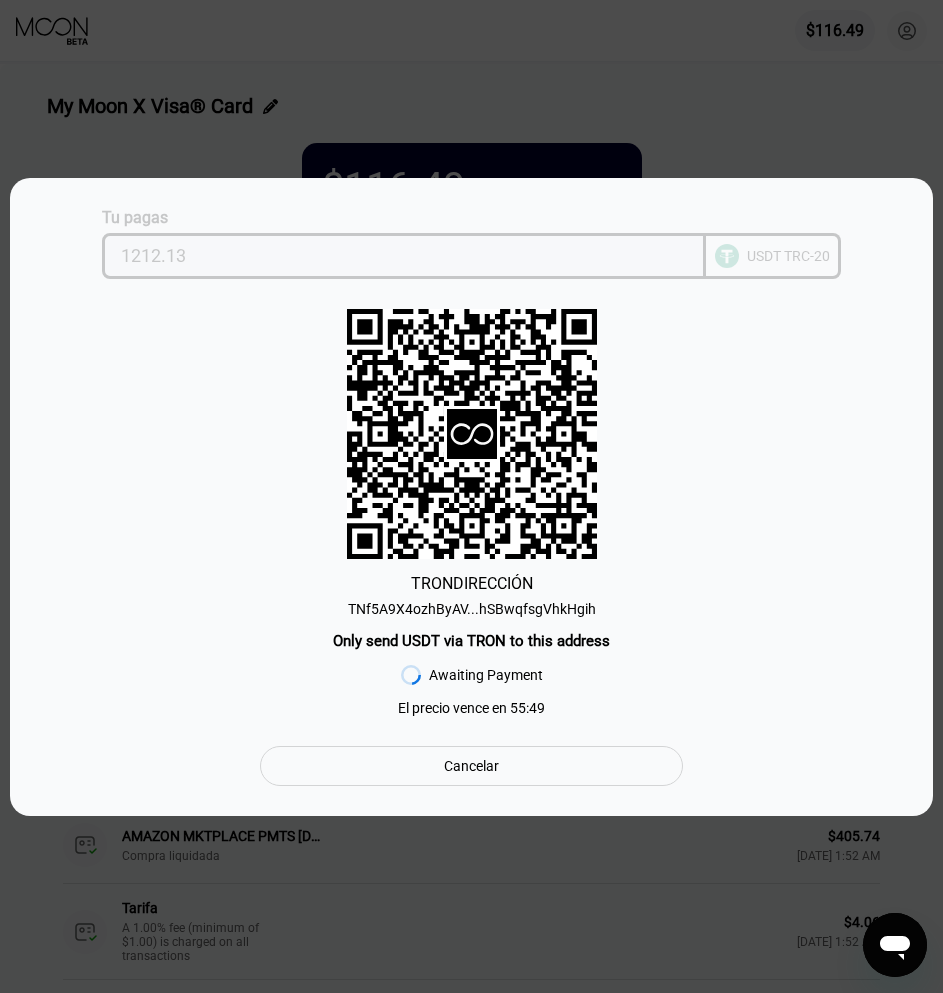 click on "1212.13" at bounding box center (404, 256) 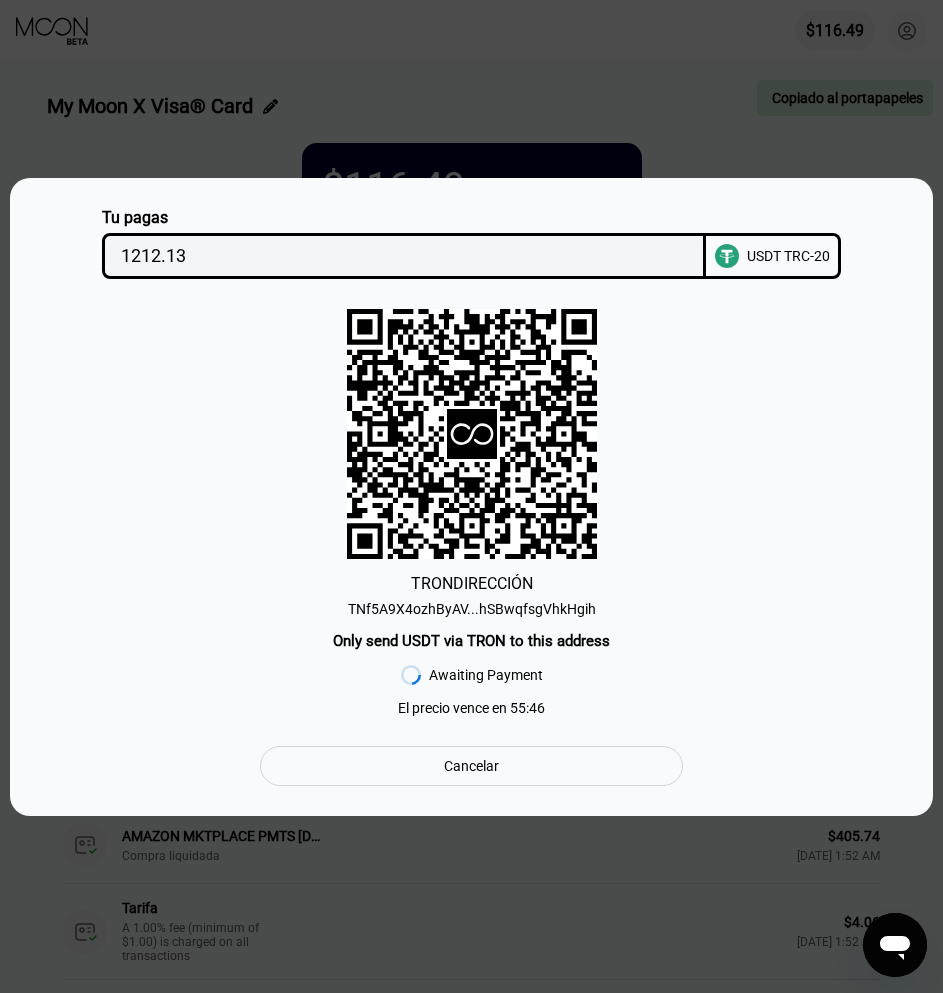 click on "Cancelar" at bounding box center (471, 766) 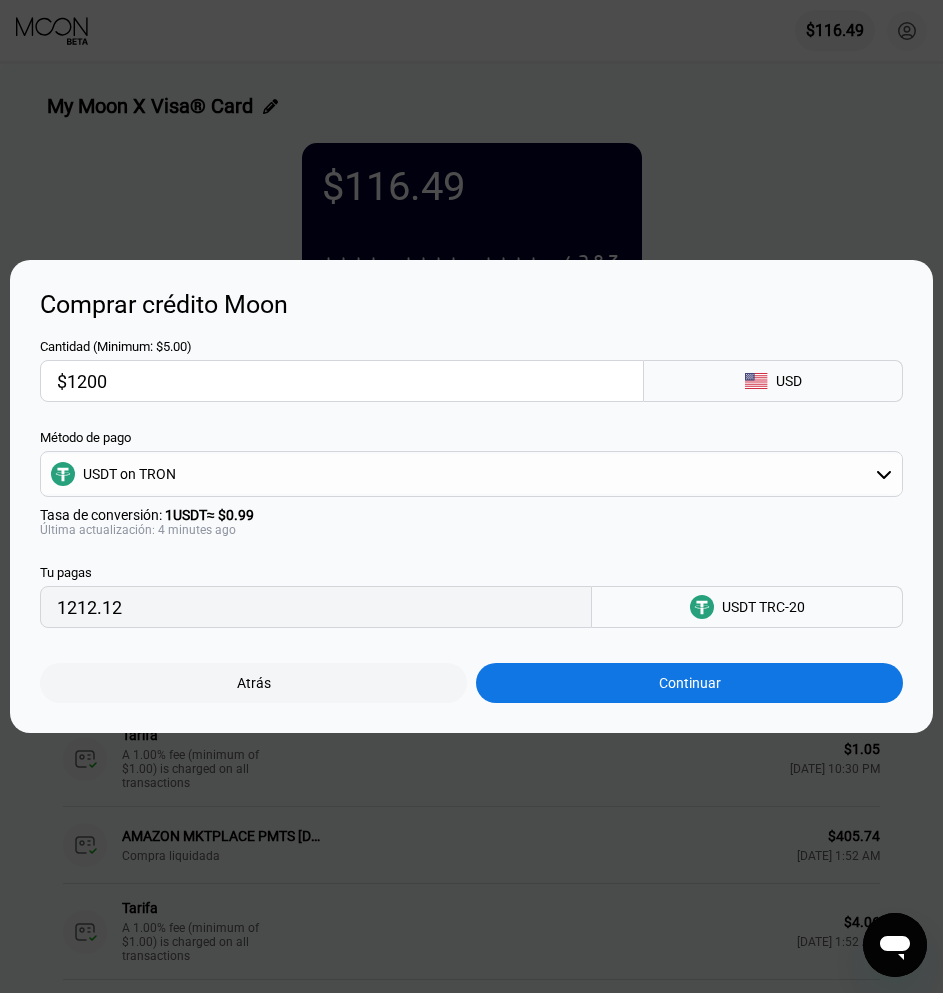 drag, startPoint x: 114, startPoint y: 382, endPoint x: -36, endPoint y: 365, distance: 150.96027 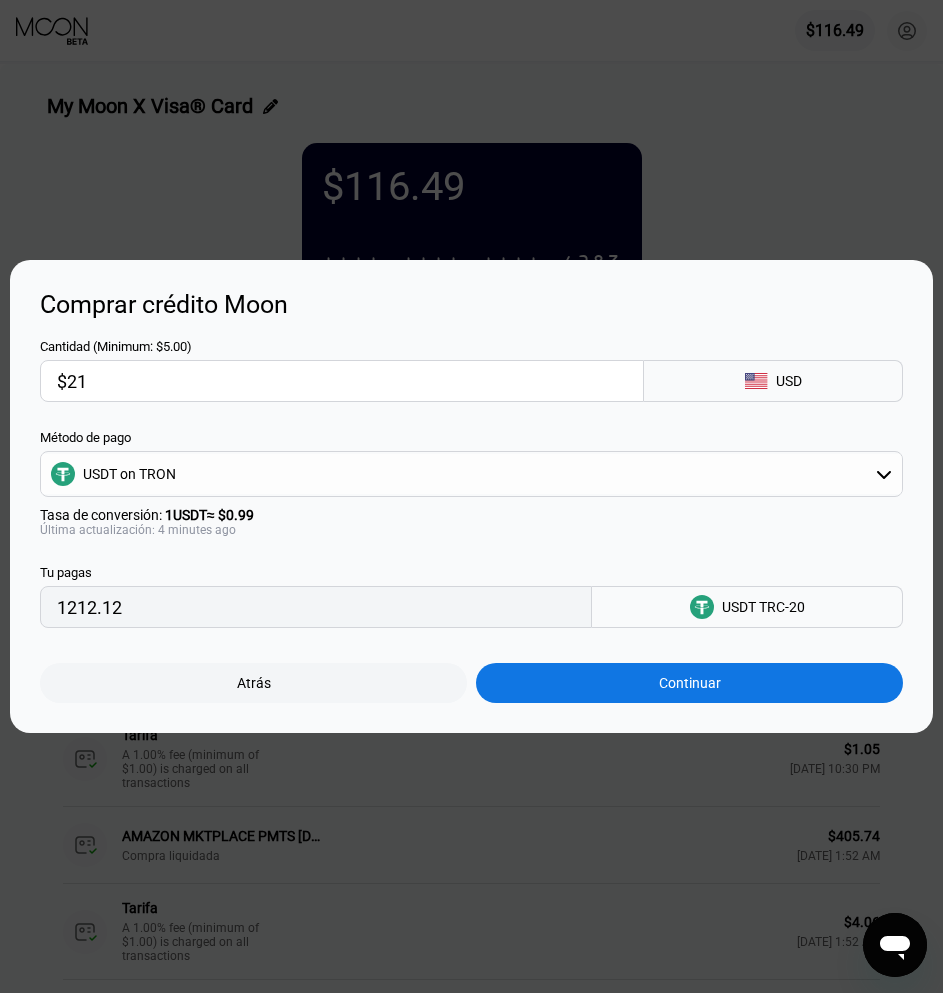 type on "$216" 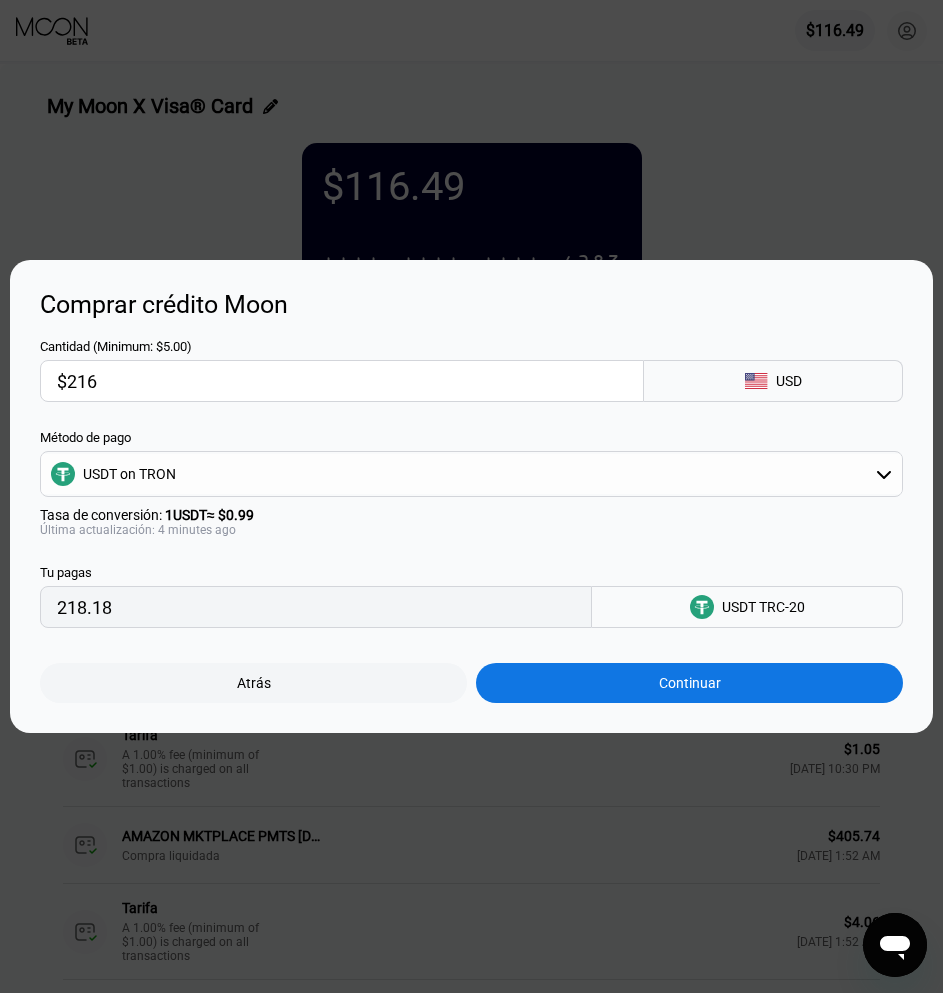 type on "218.18" 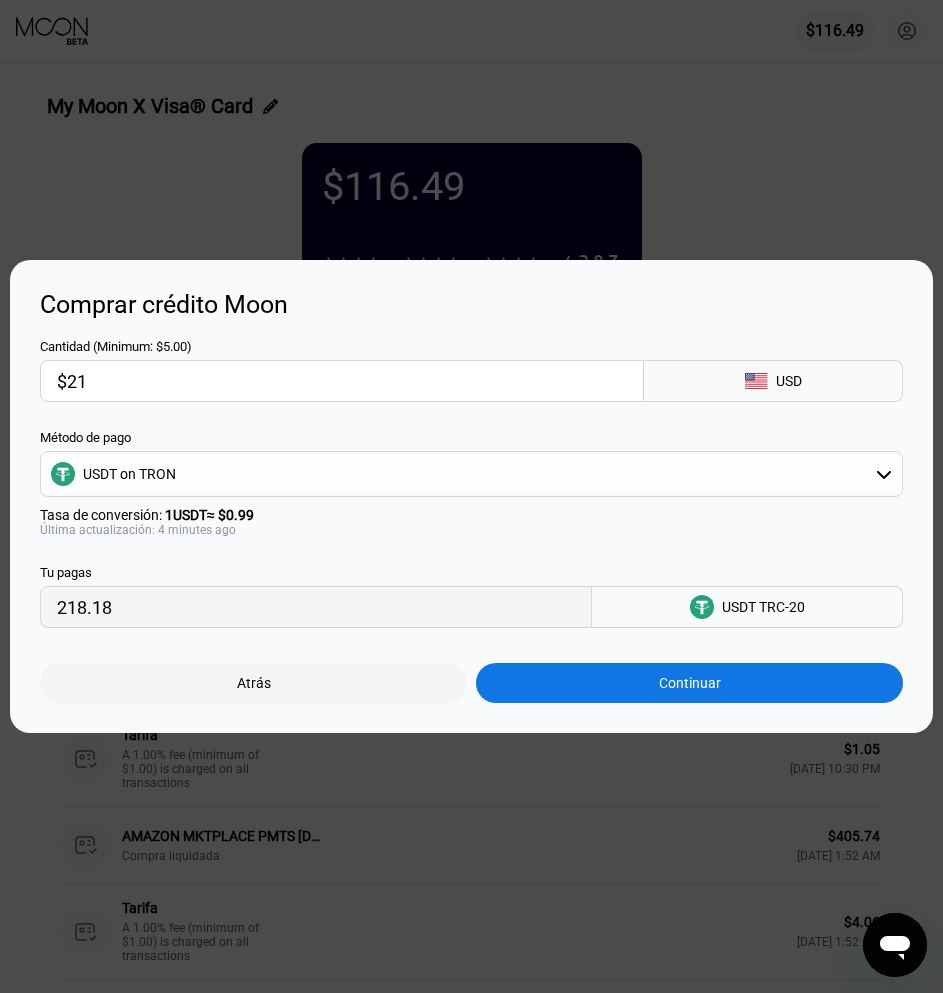 type on "21.21" 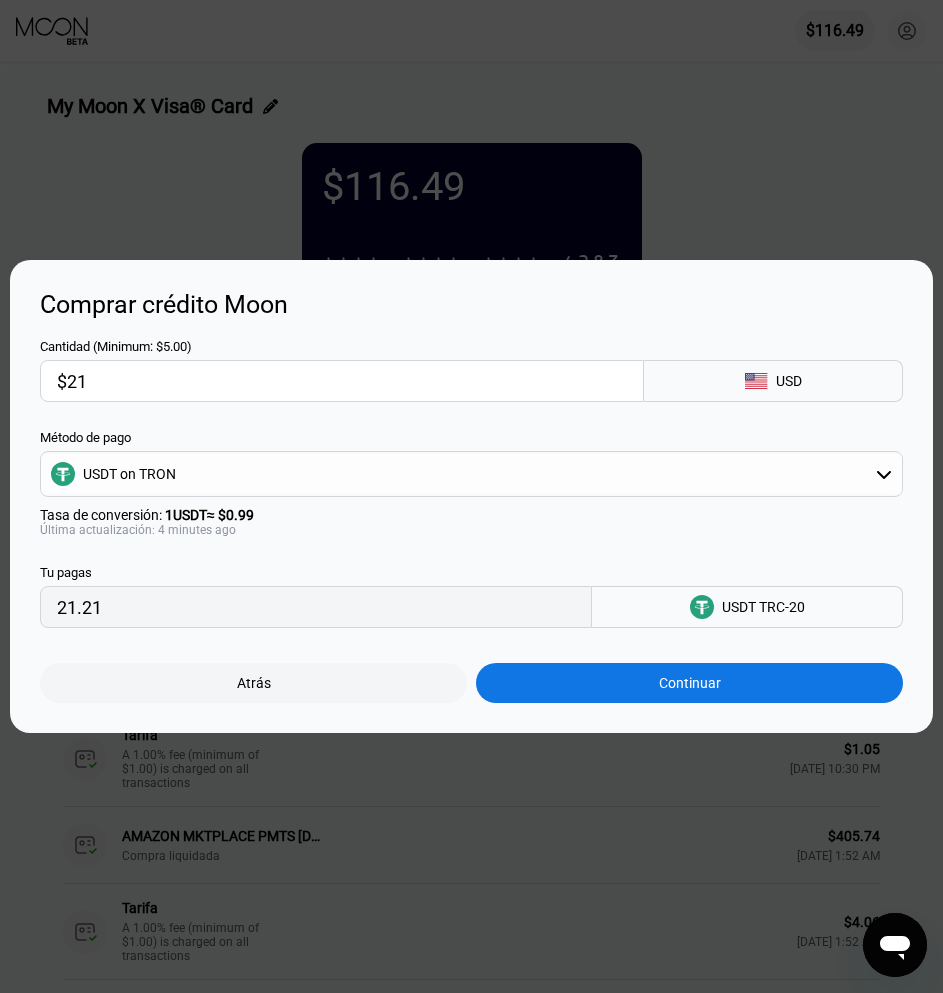 type on "$2" 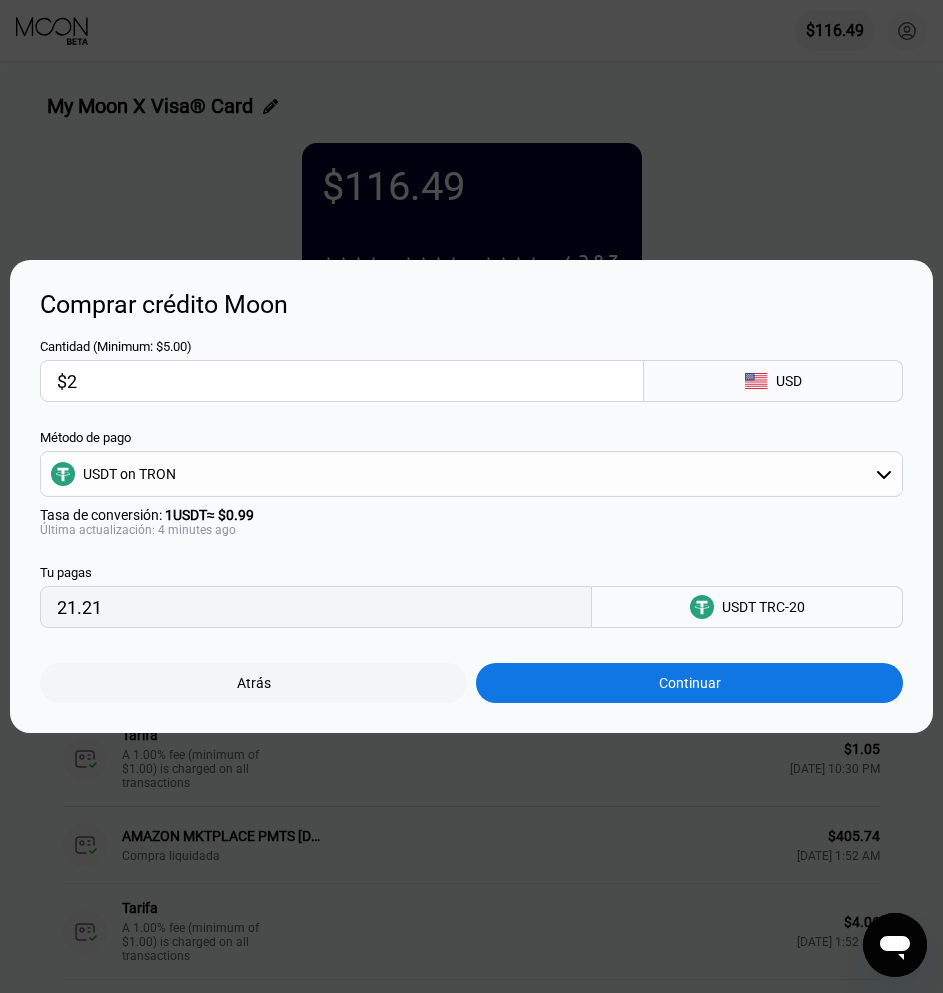 type on "2.02" 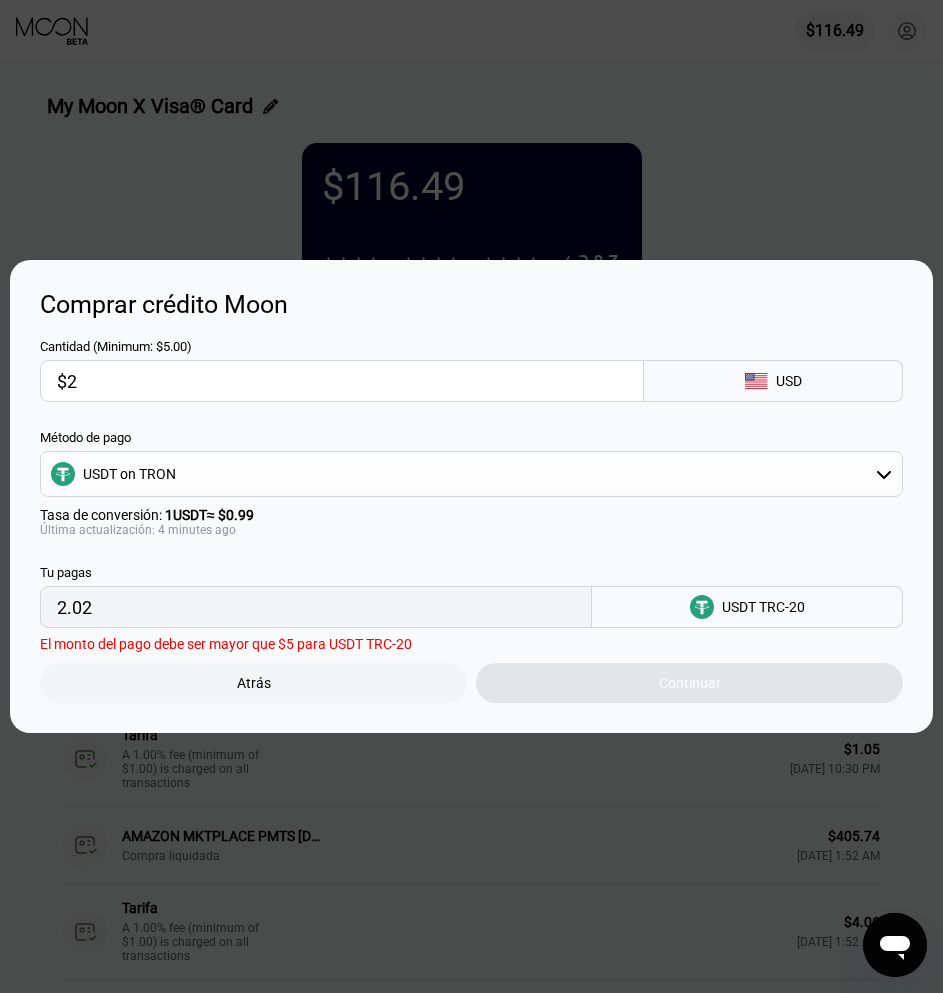 type 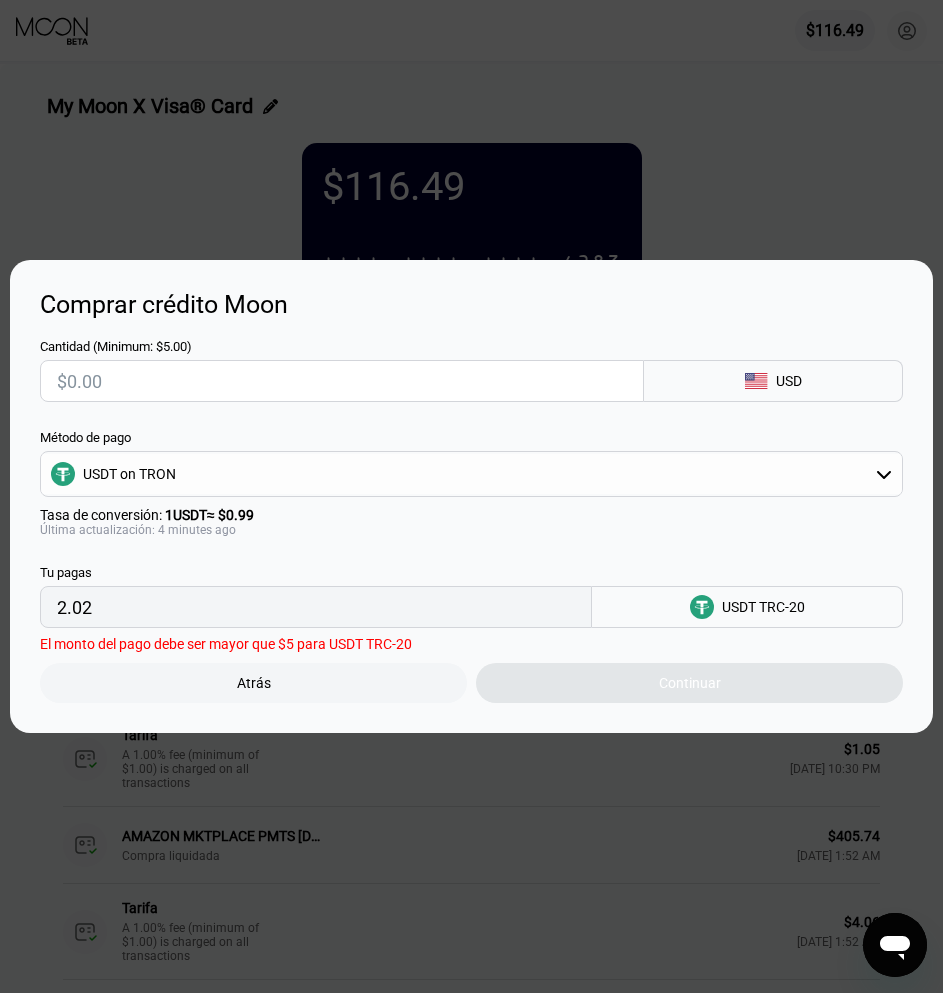 type on "0.00" 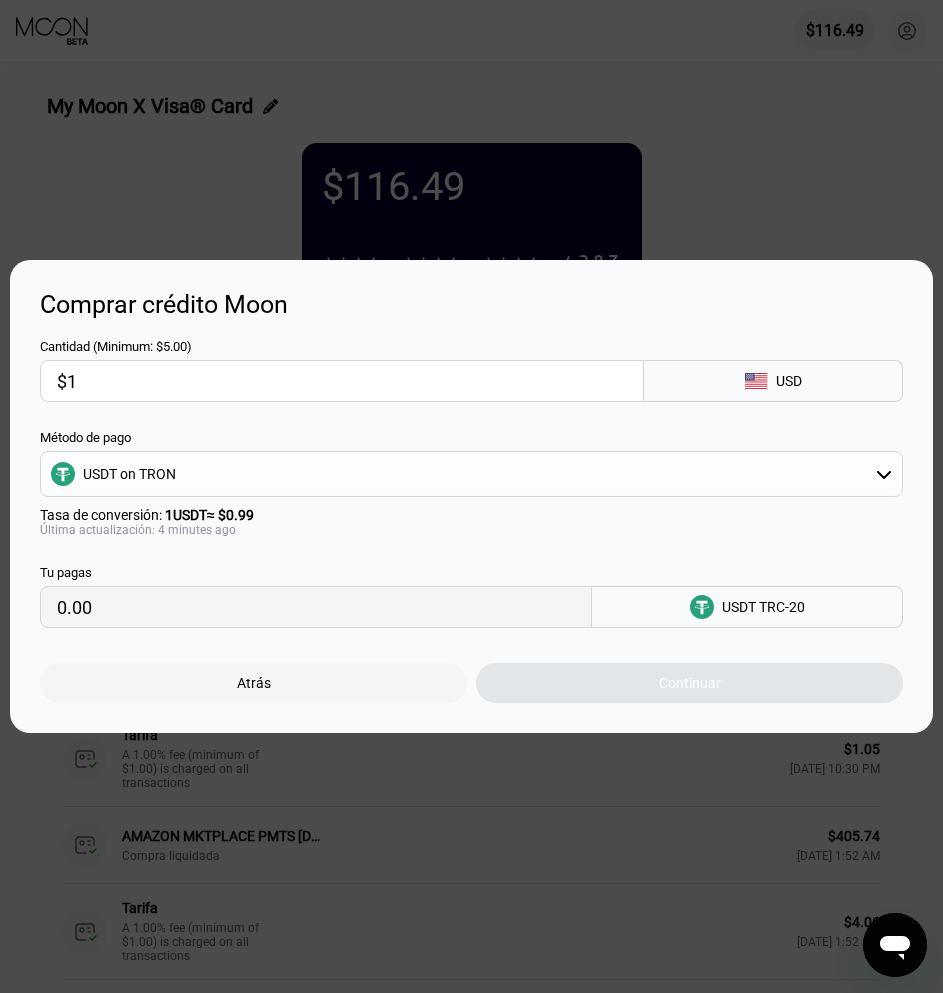 type on "$16" 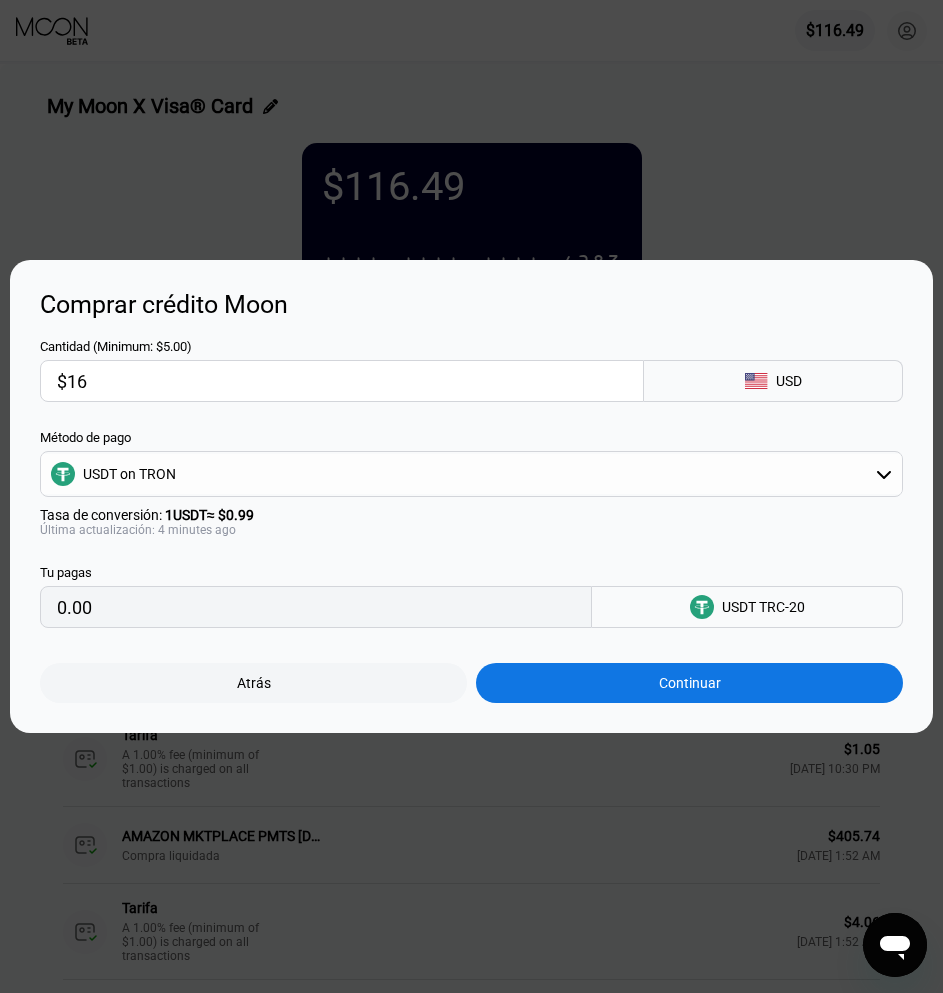 type on "16.16" 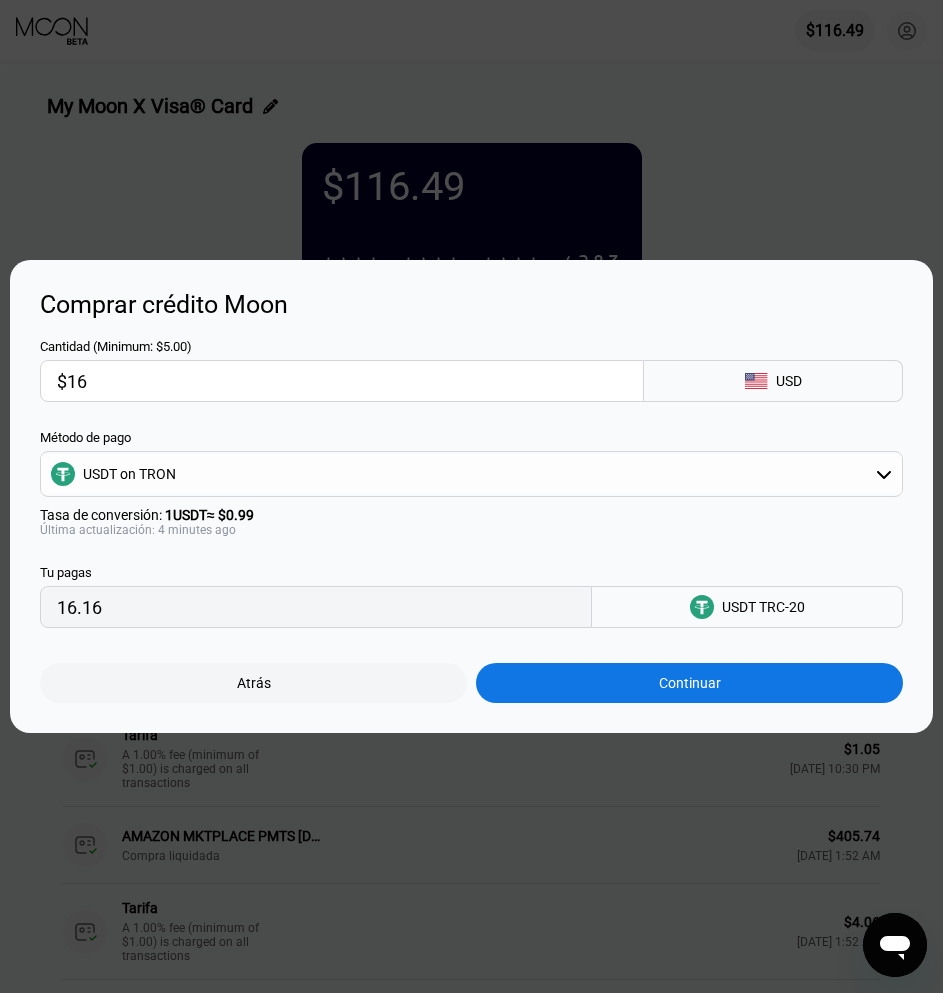 type on "$160" 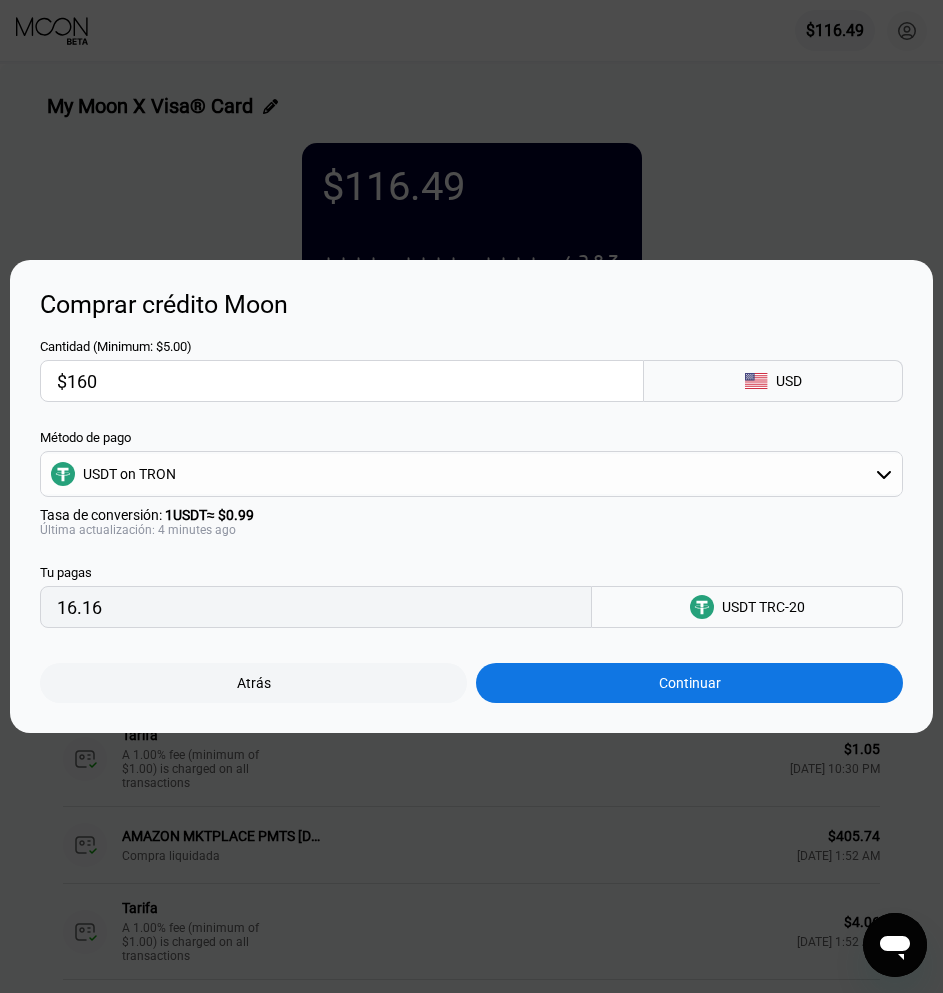 type on "161.62" 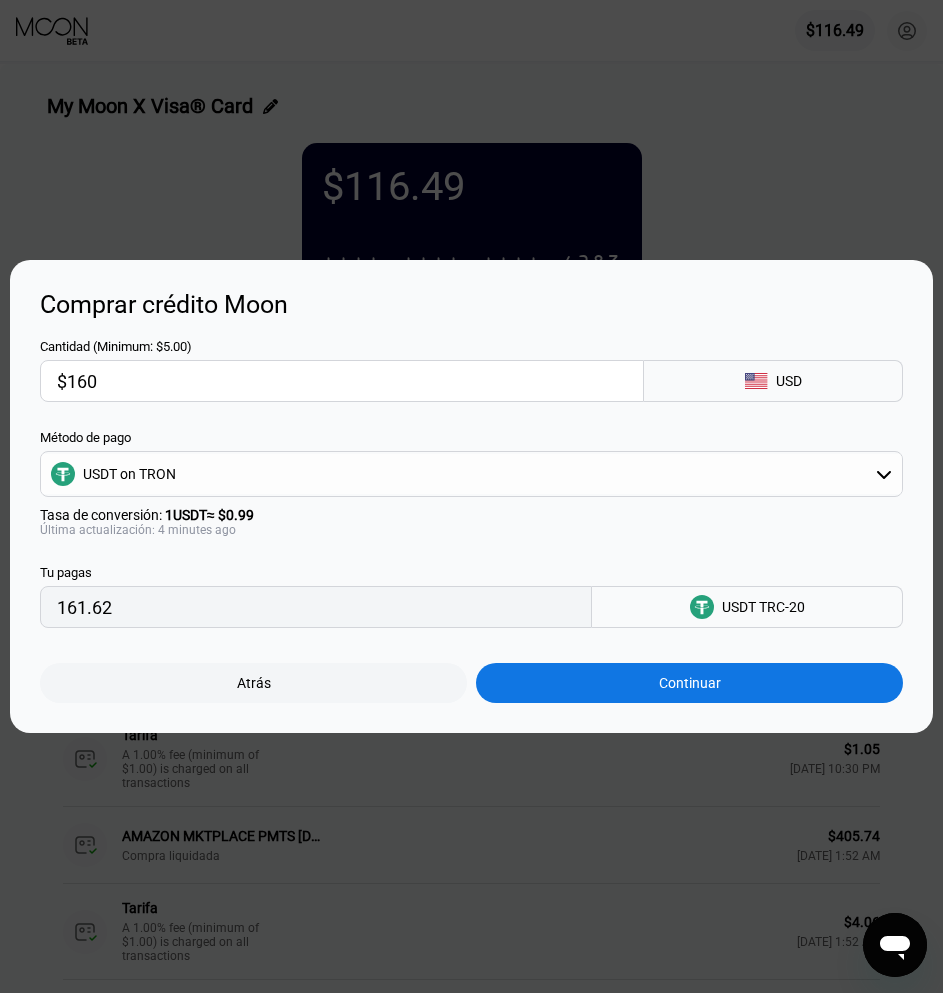 type on "$1600" 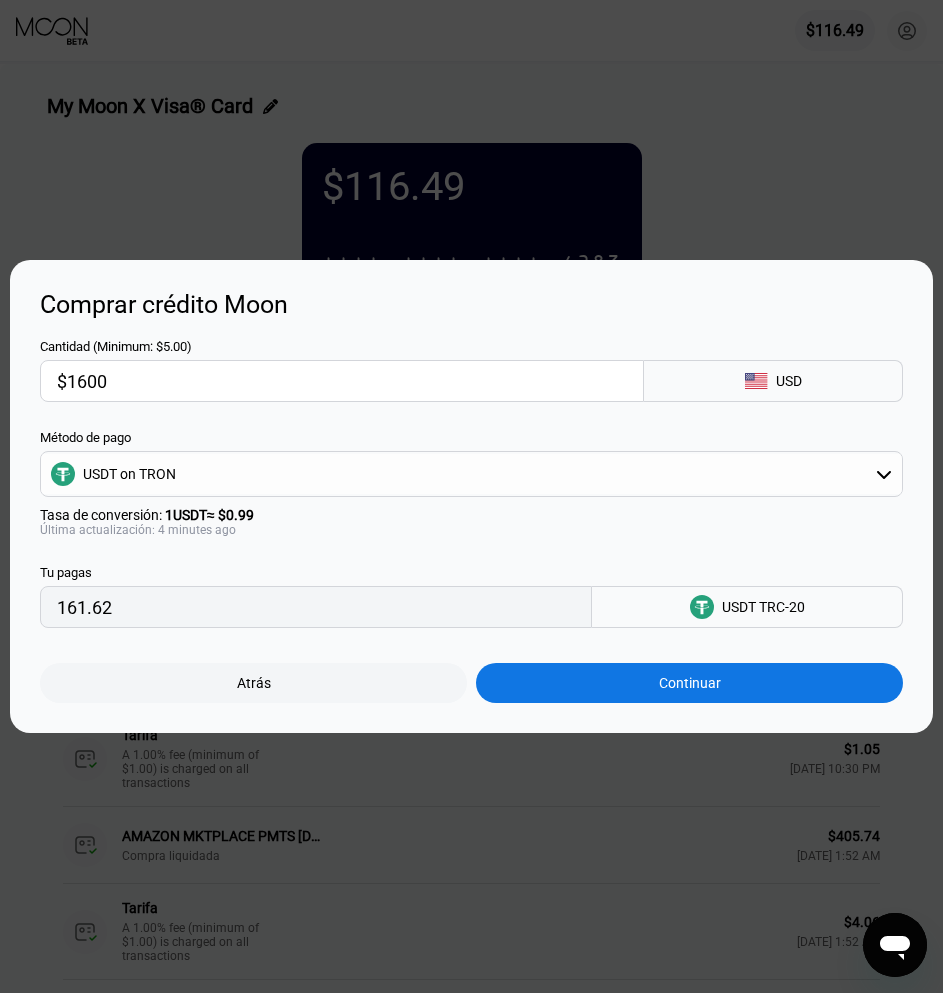 type on "1616.16" 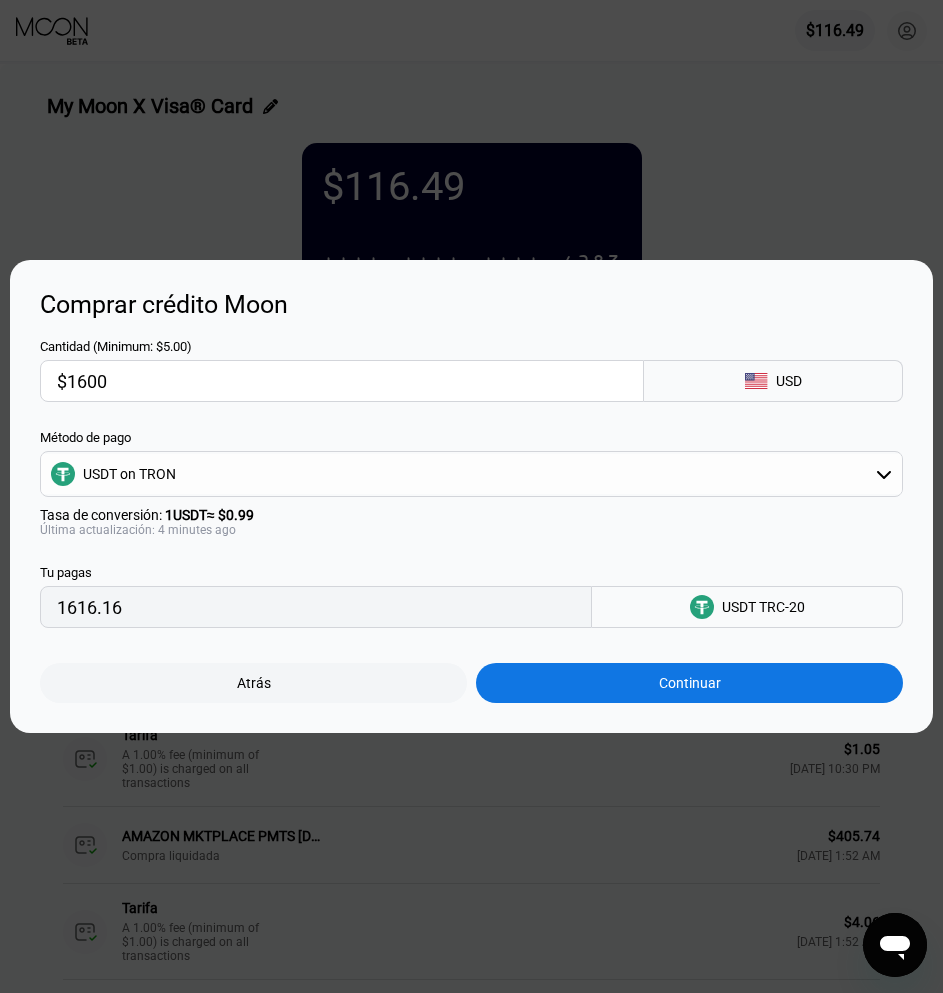 type on "$160" 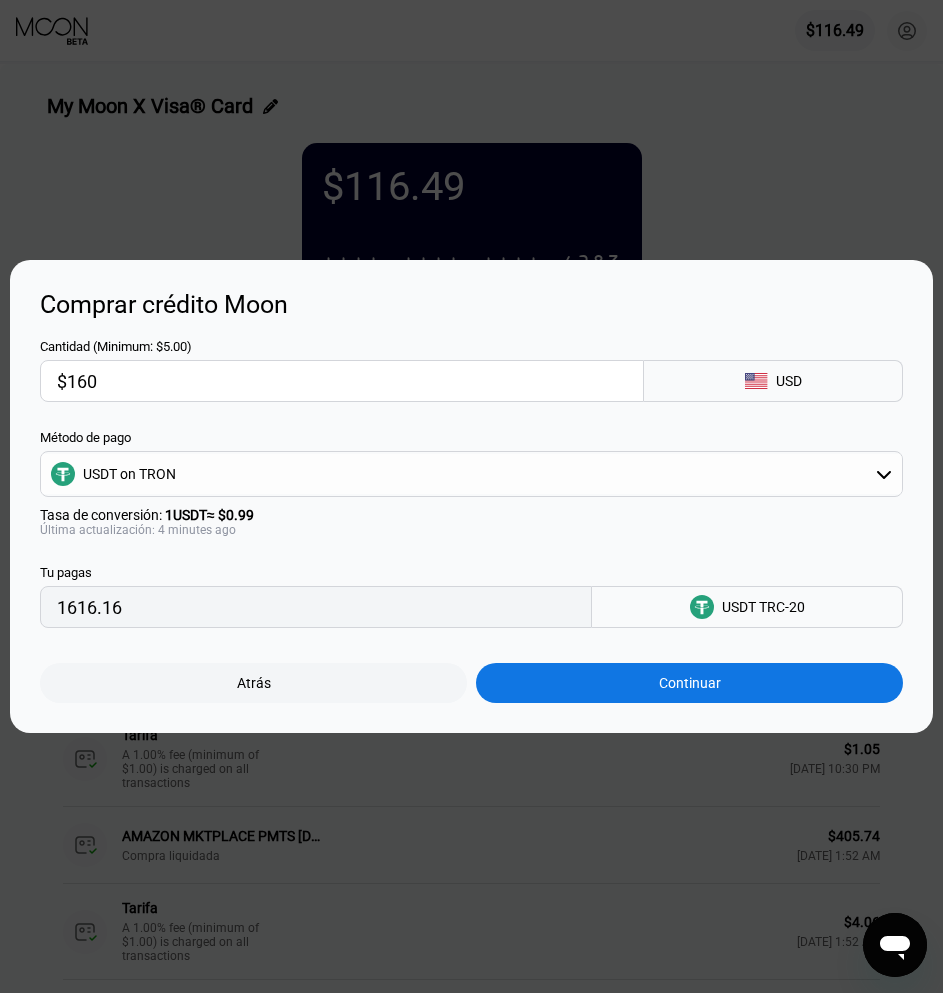 type on "161.62" 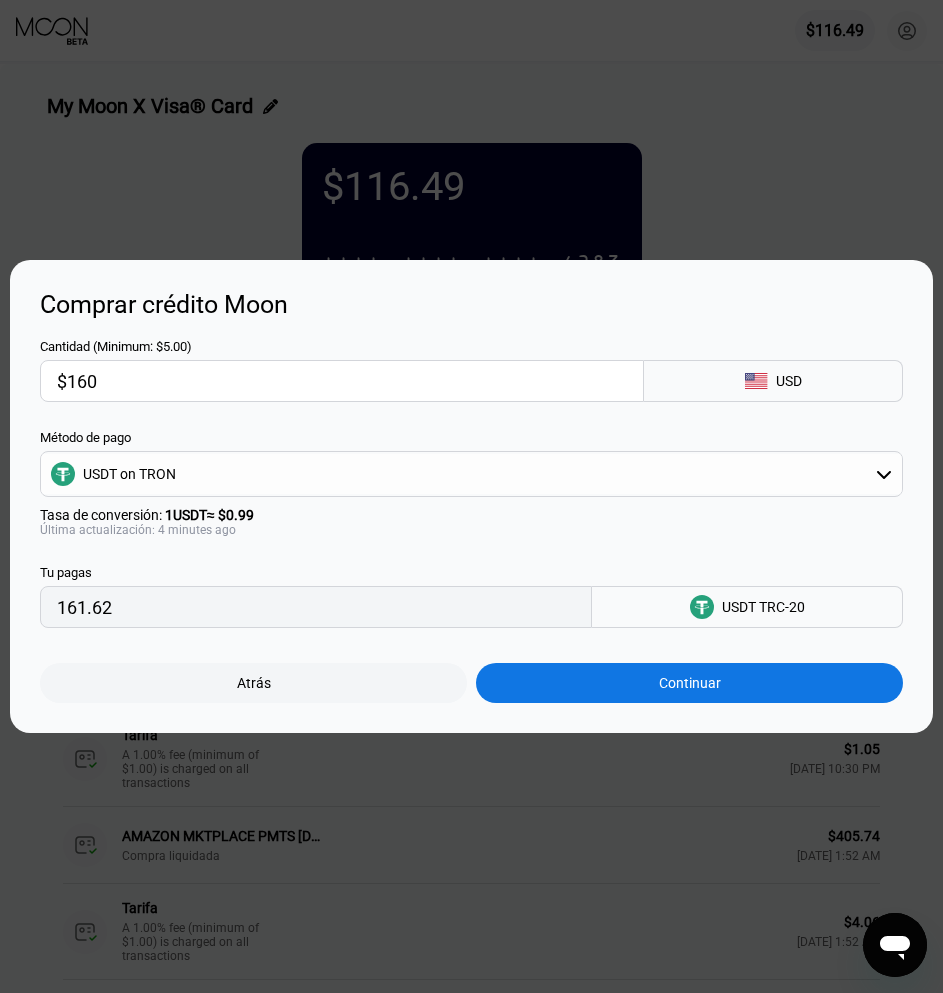 type on "$16" 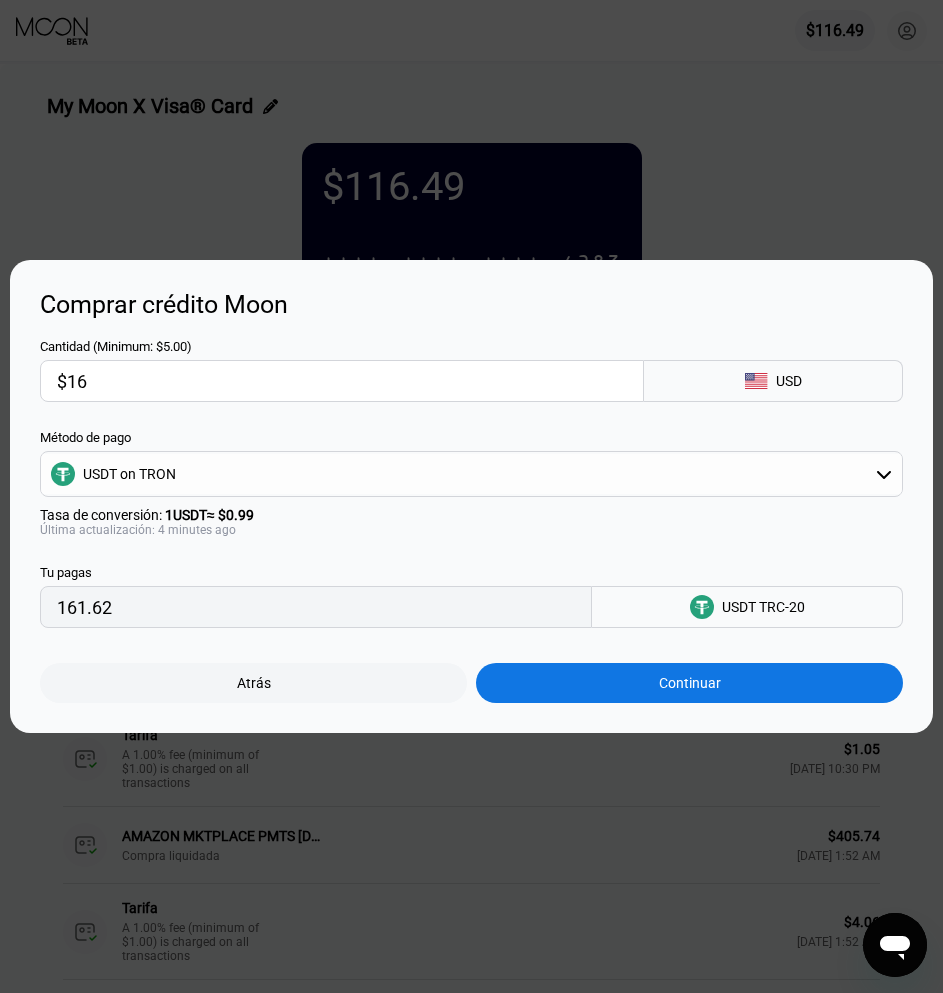 type on "16.16" 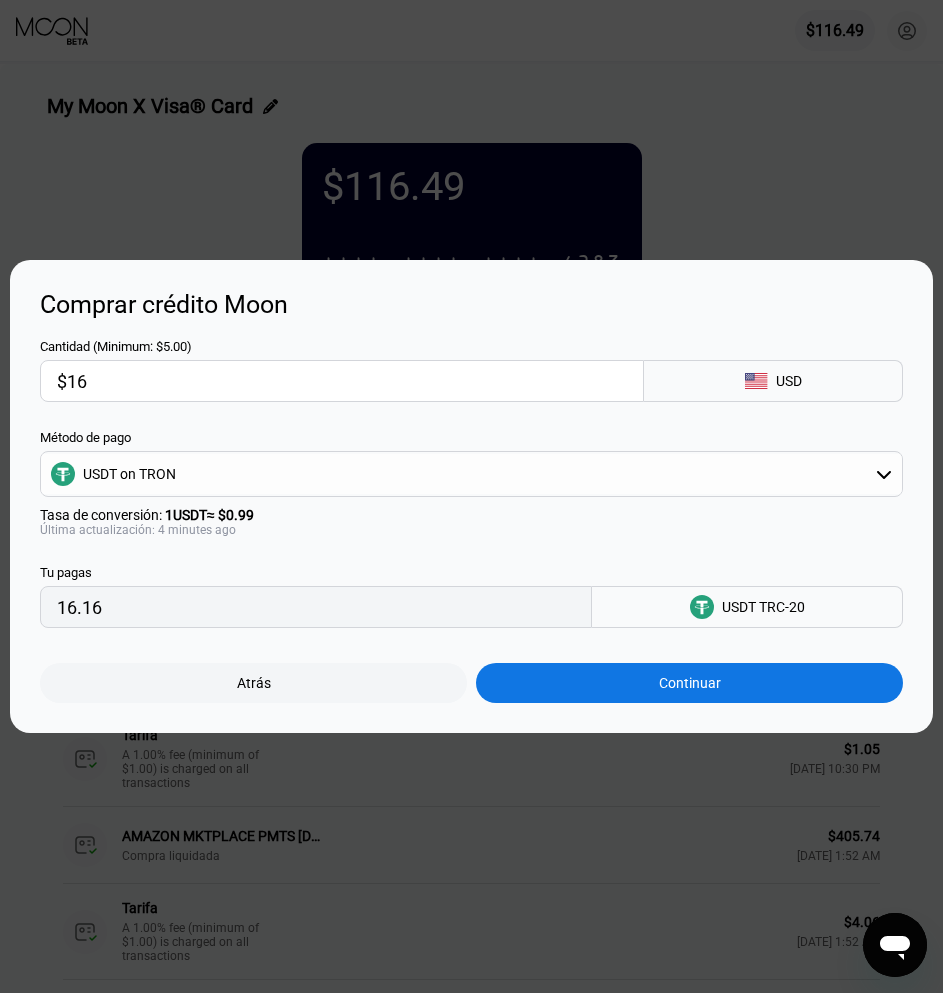 type on "$1" 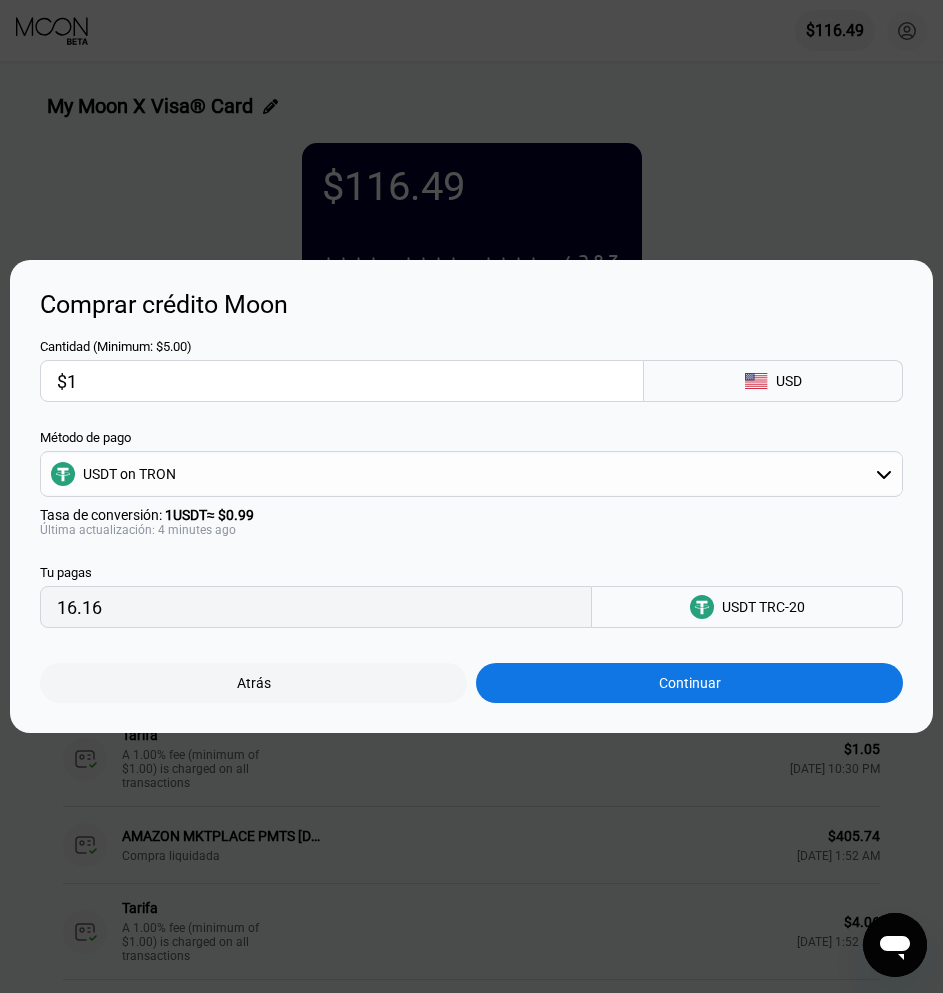 type on "1.01" 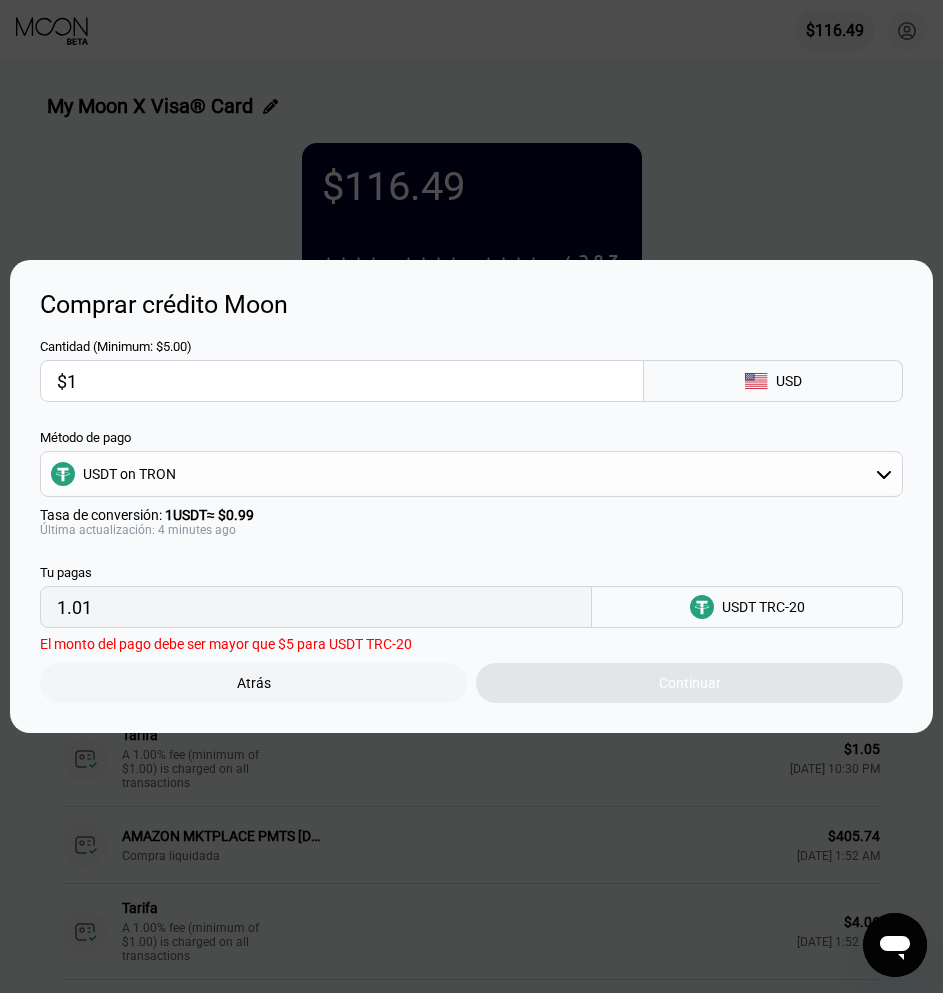 type on "$15" 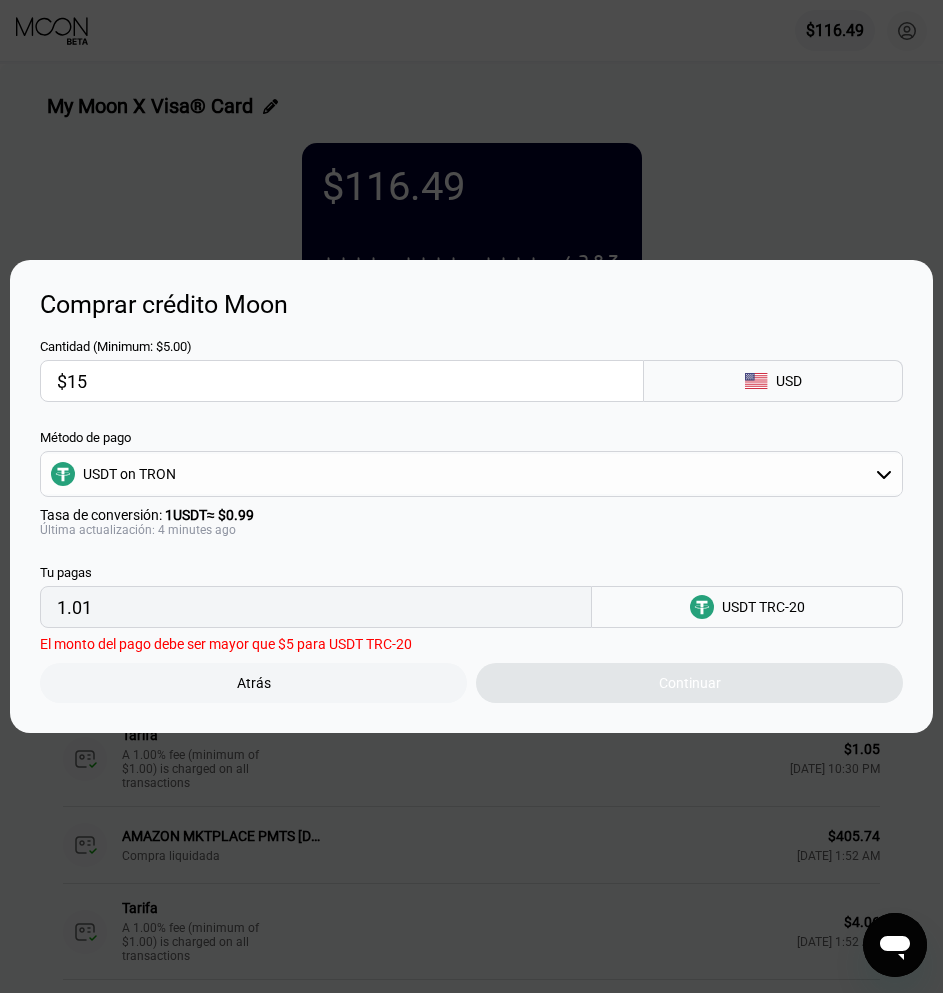 type on "15.15" 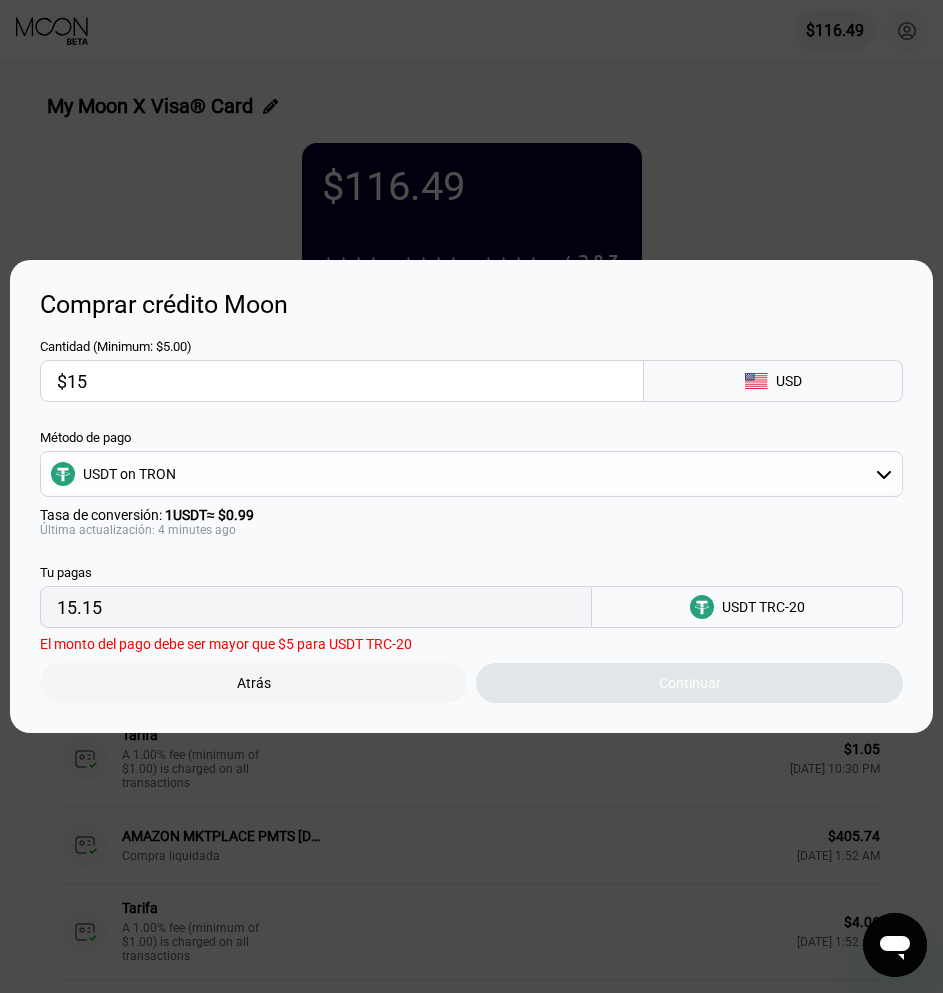 type on "$159" 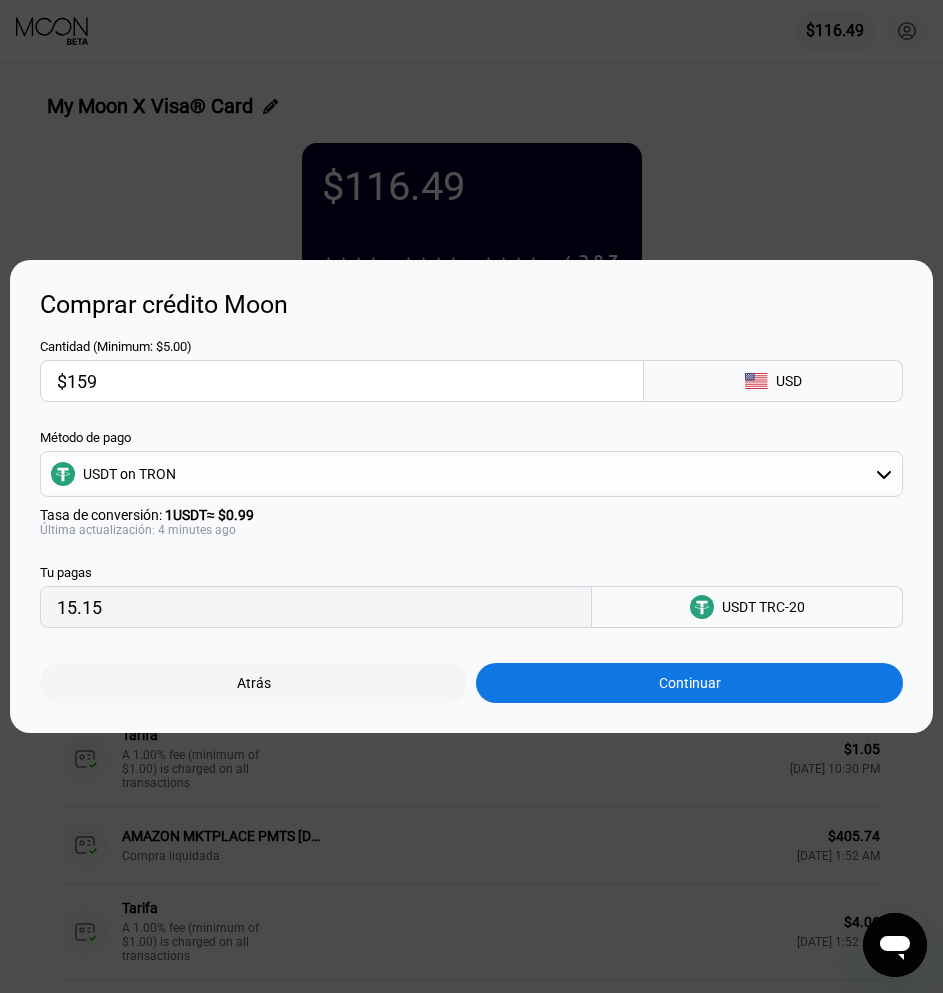 type on "160.61" 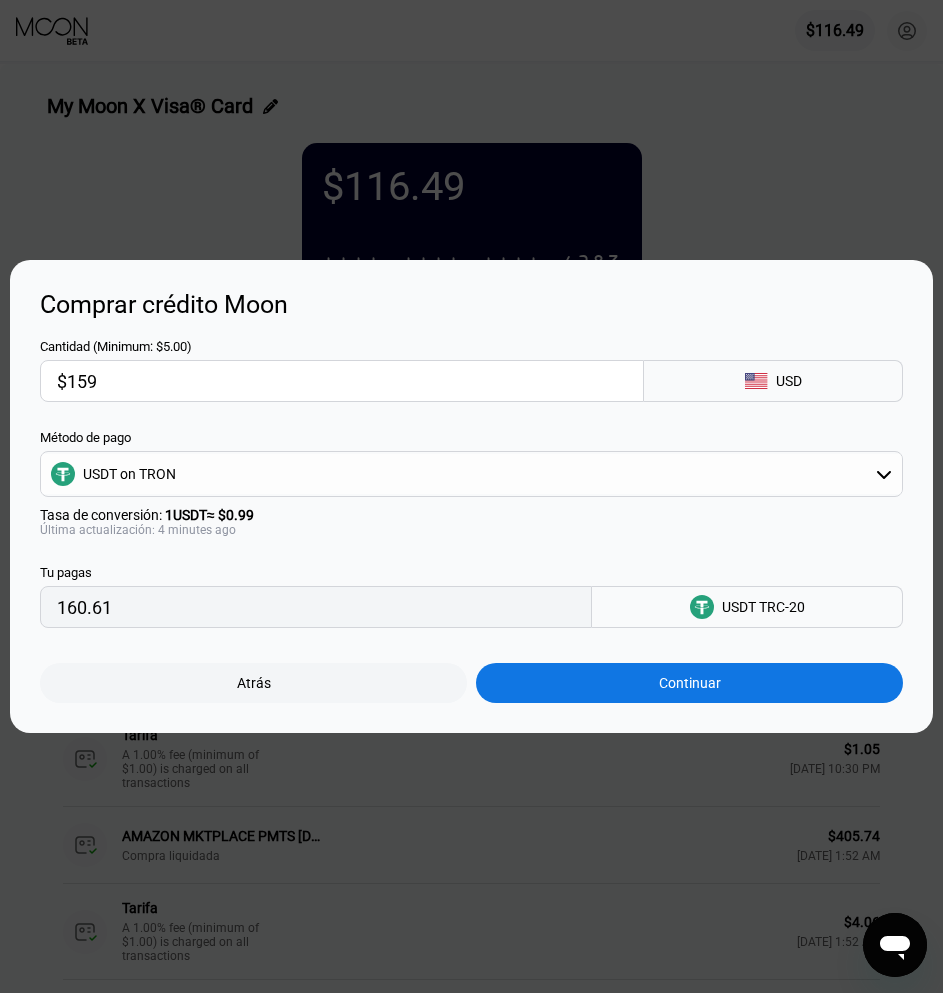 type on "$1590" 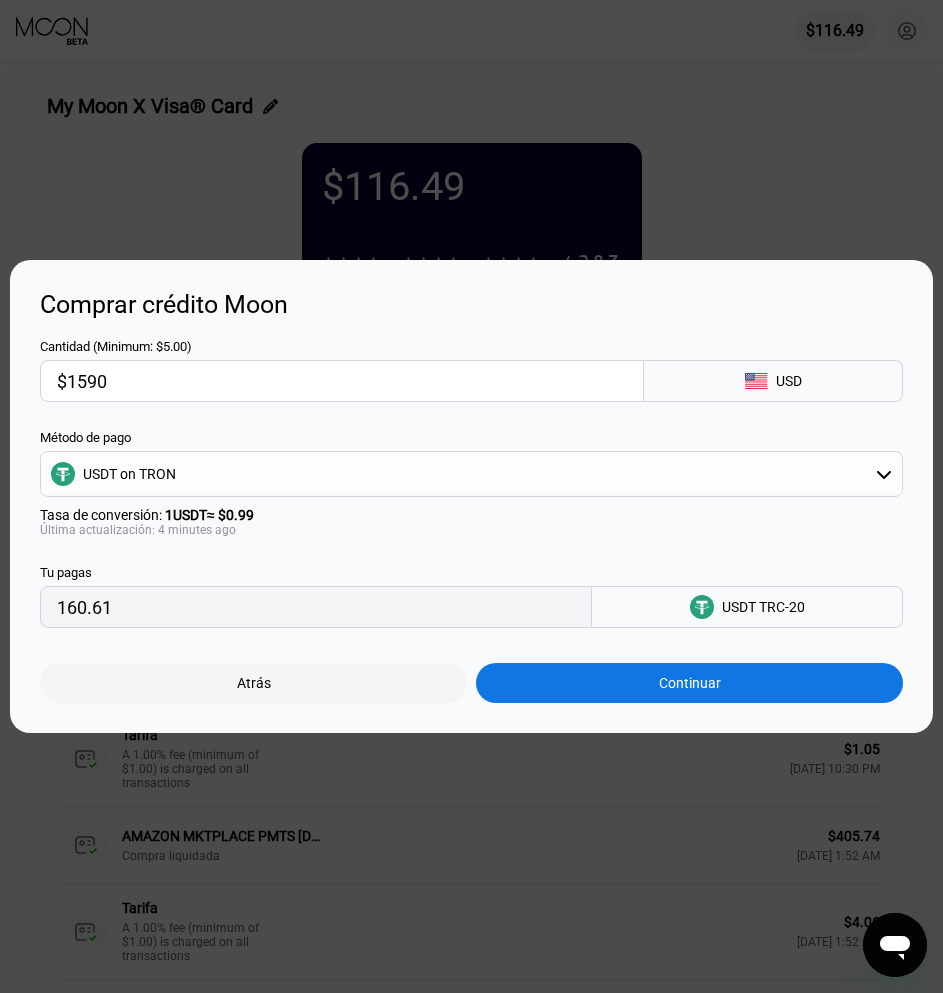 type on "1606.06" 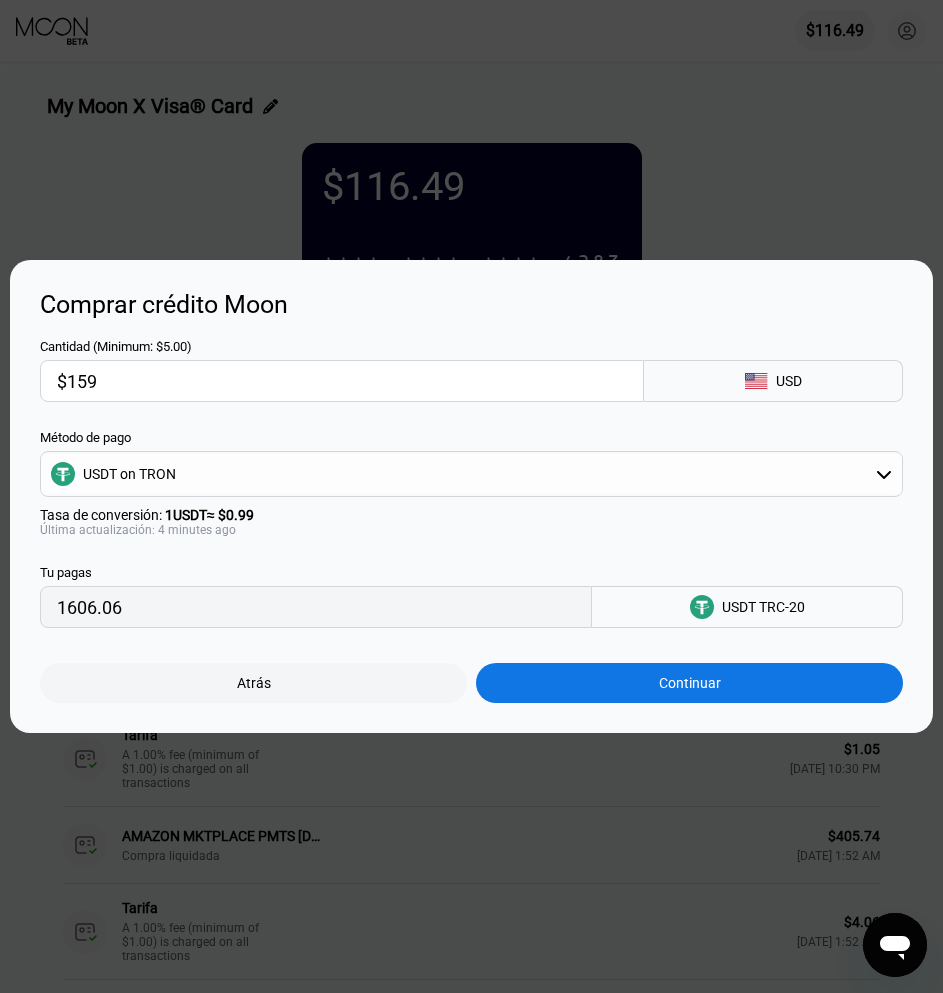 type on "$15" 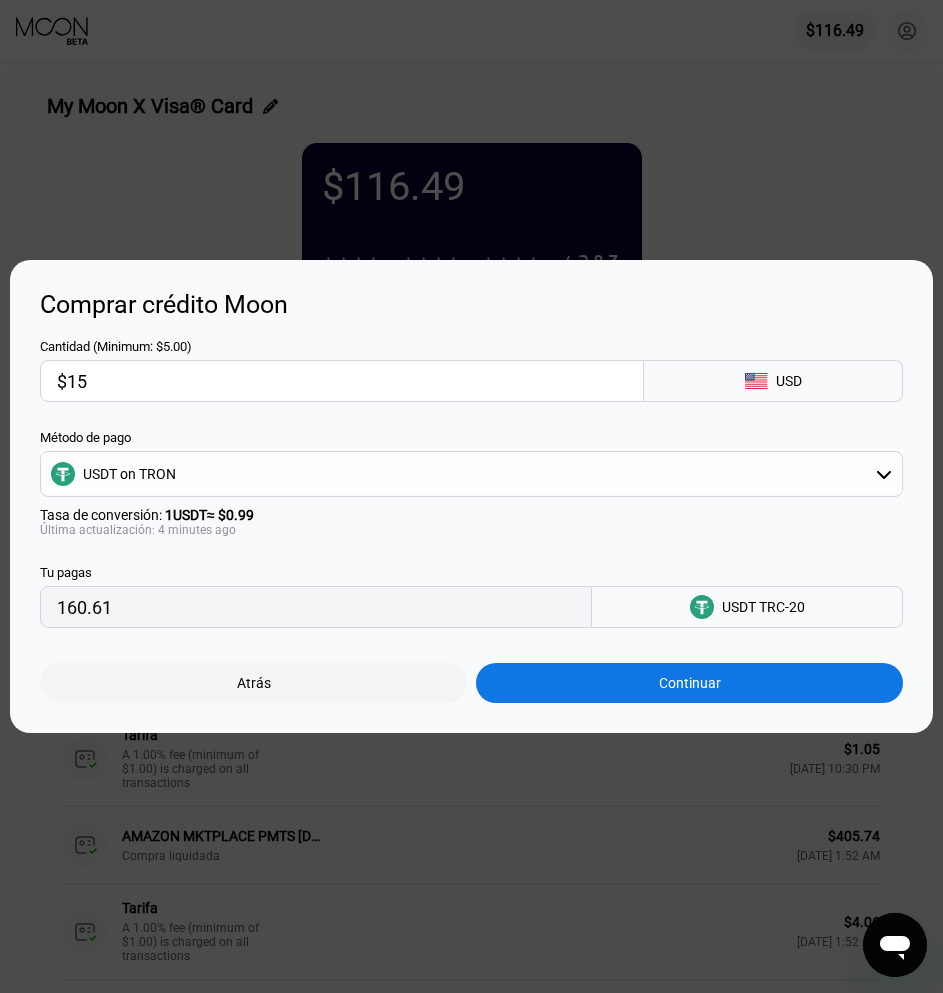 type on "15.15" 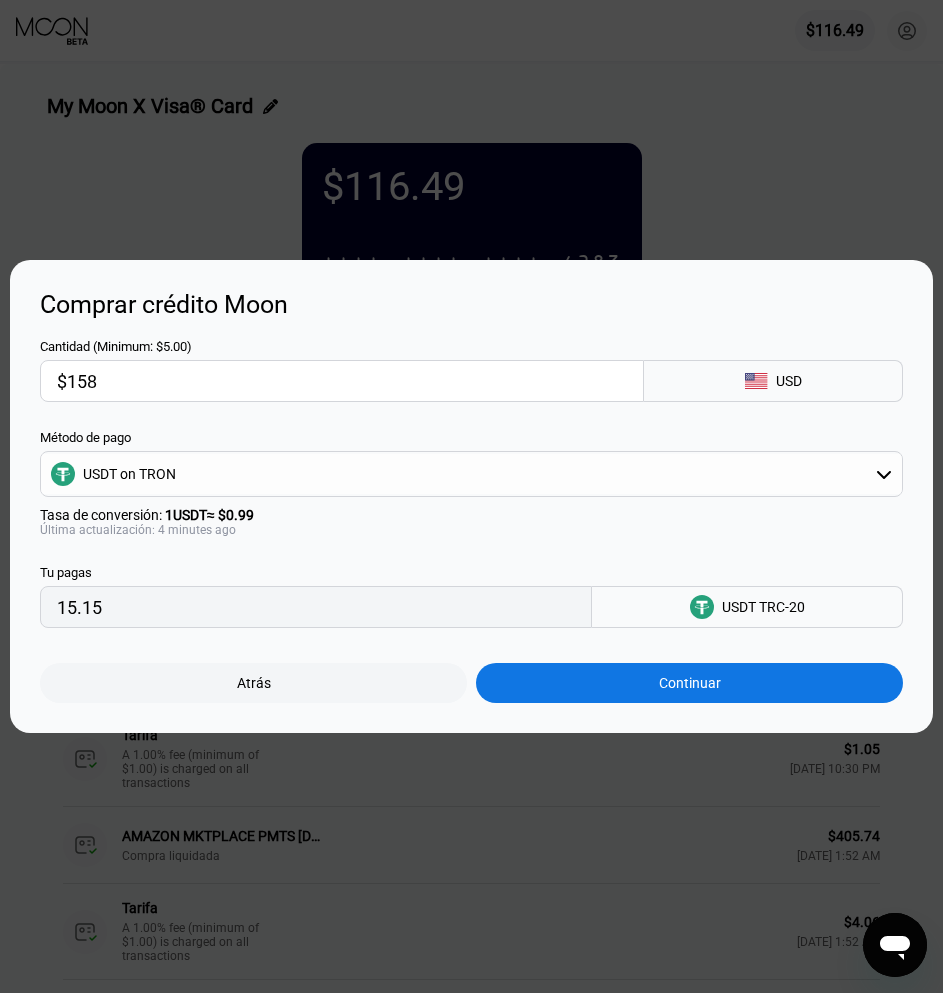 type on "$1580" 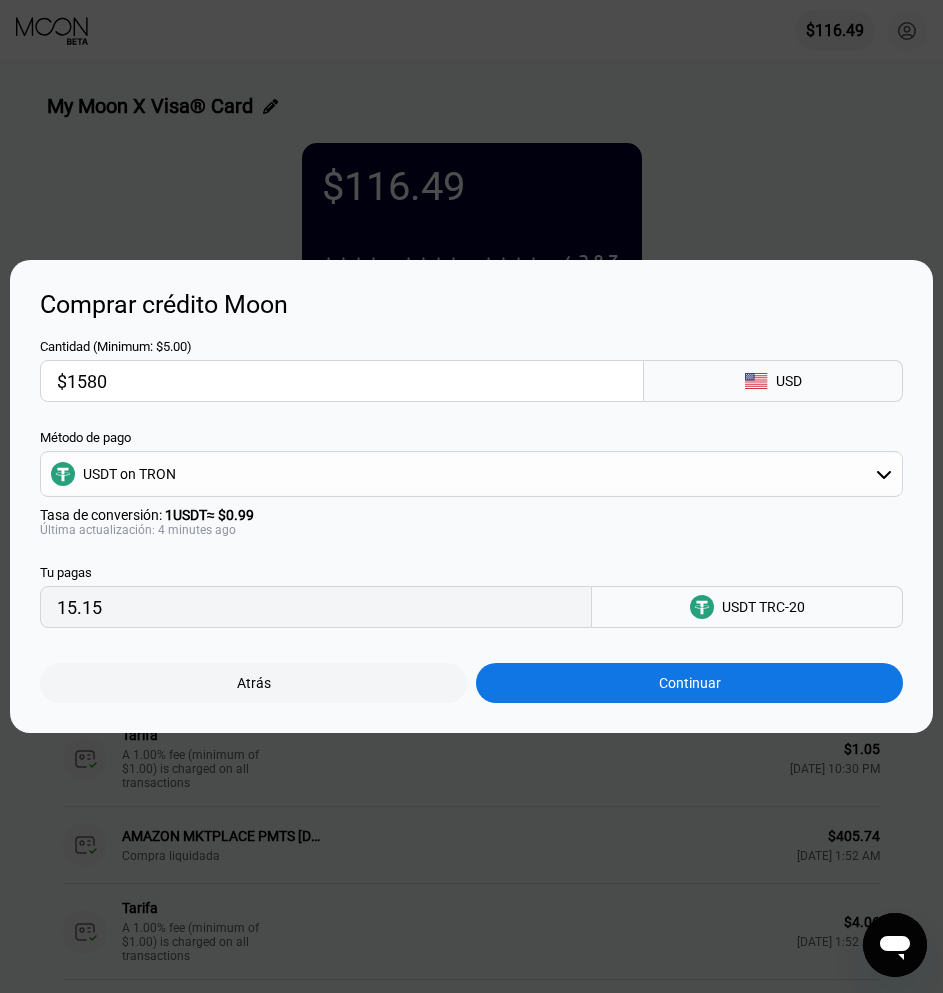 type on "1595.96" 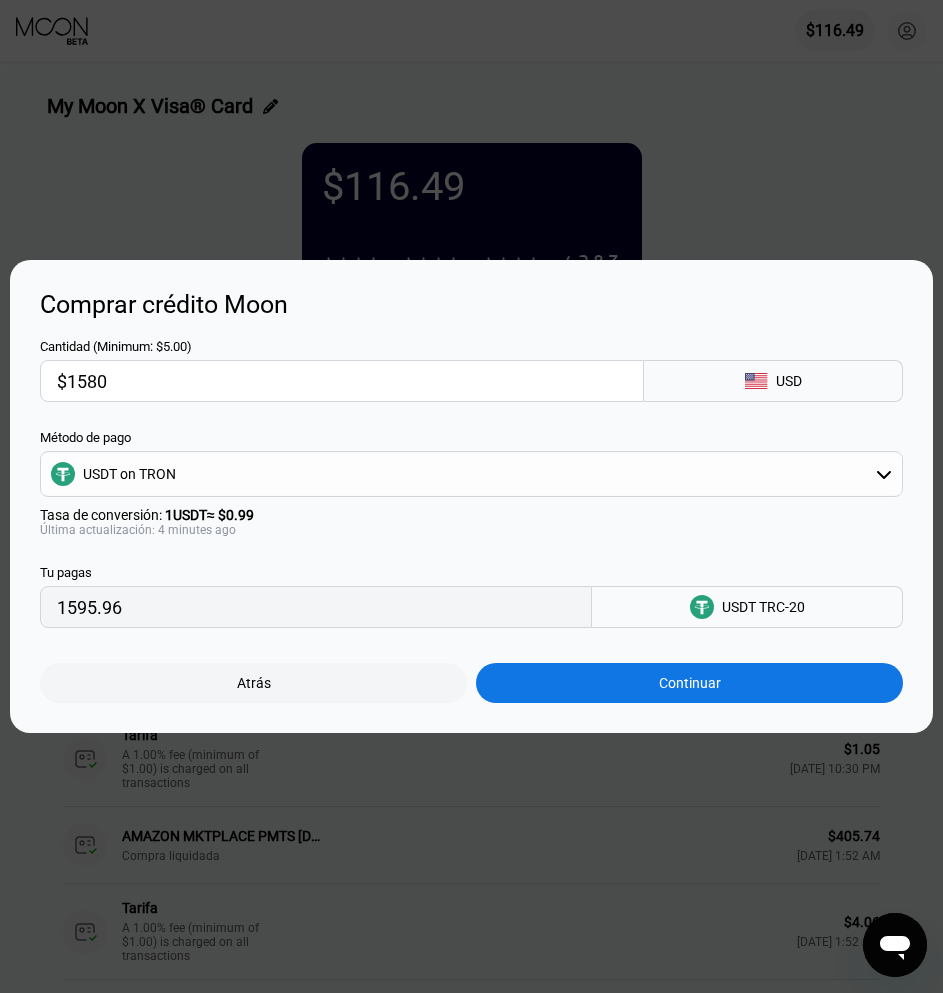type on "$158" 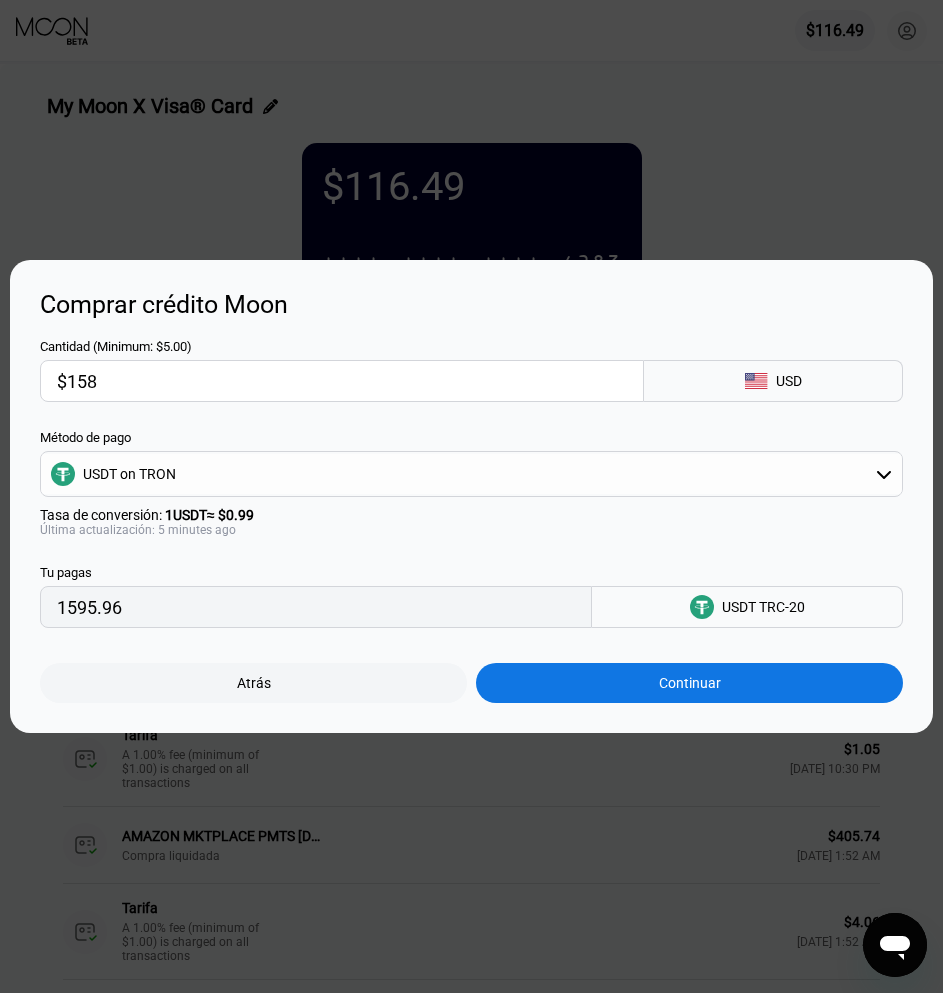 type on "159.60" 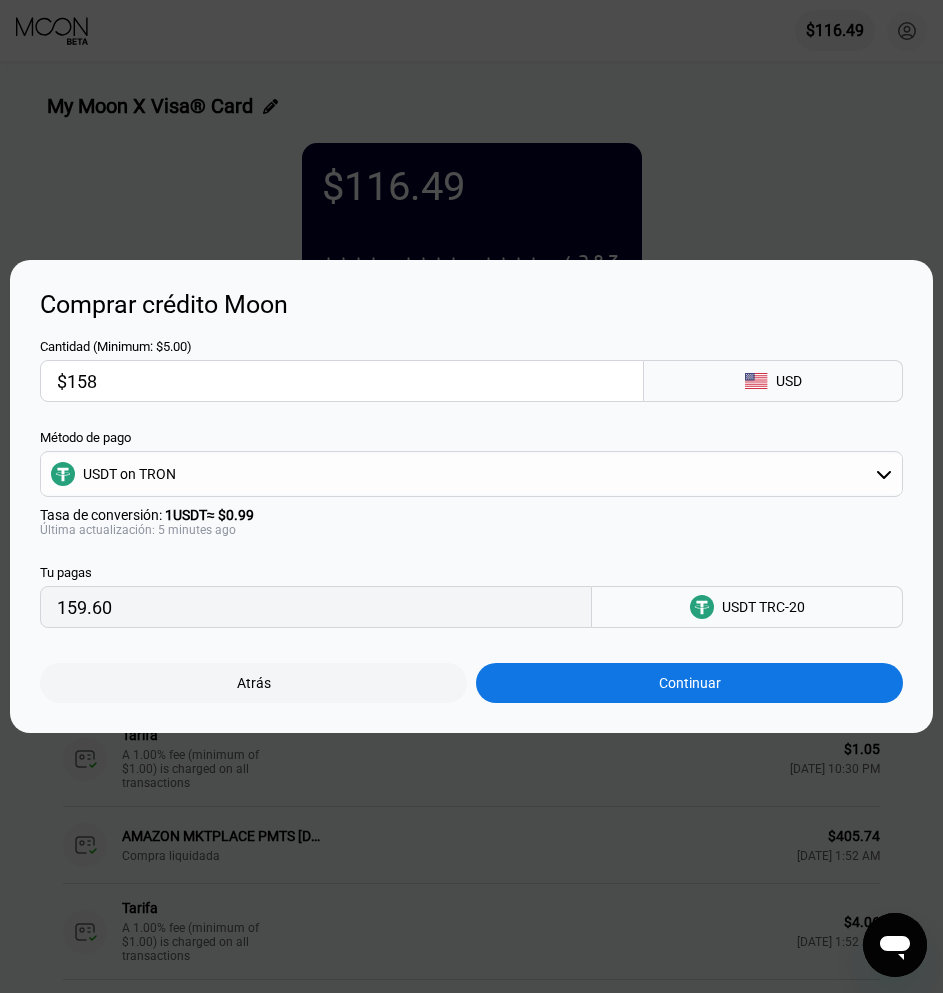 type on "$1585" 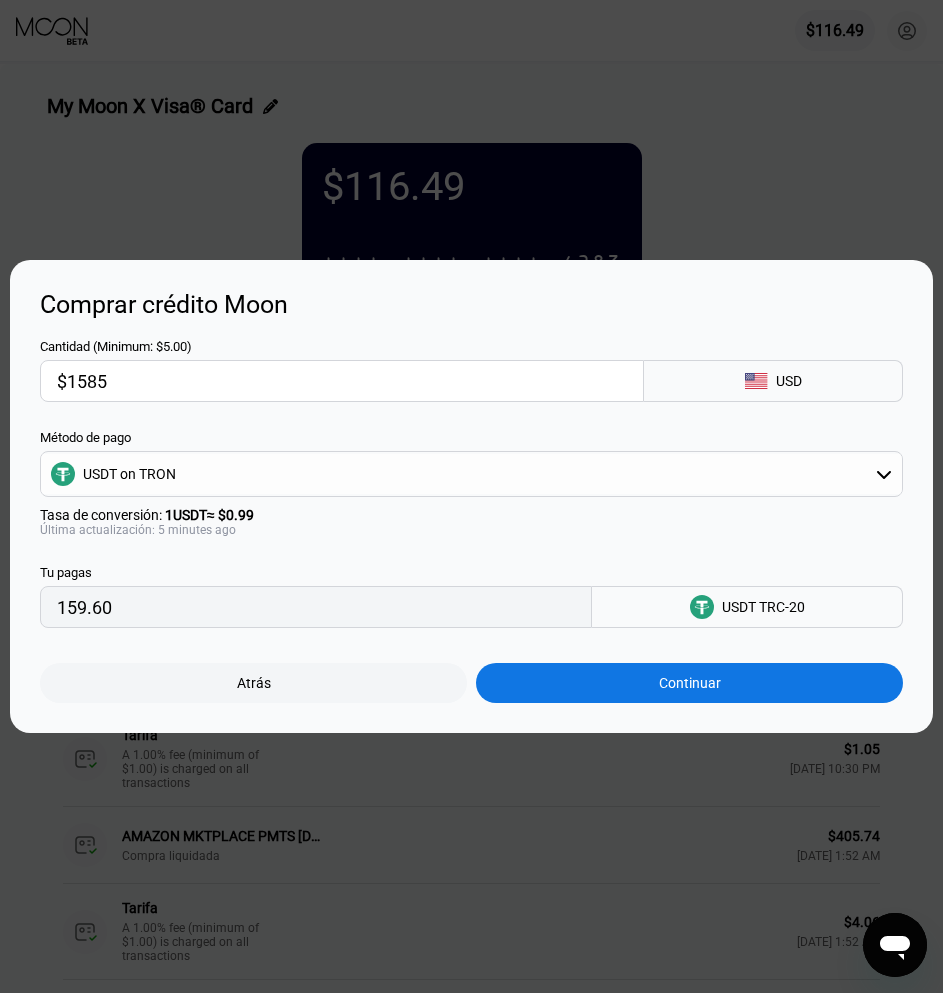 type on "1601.01" 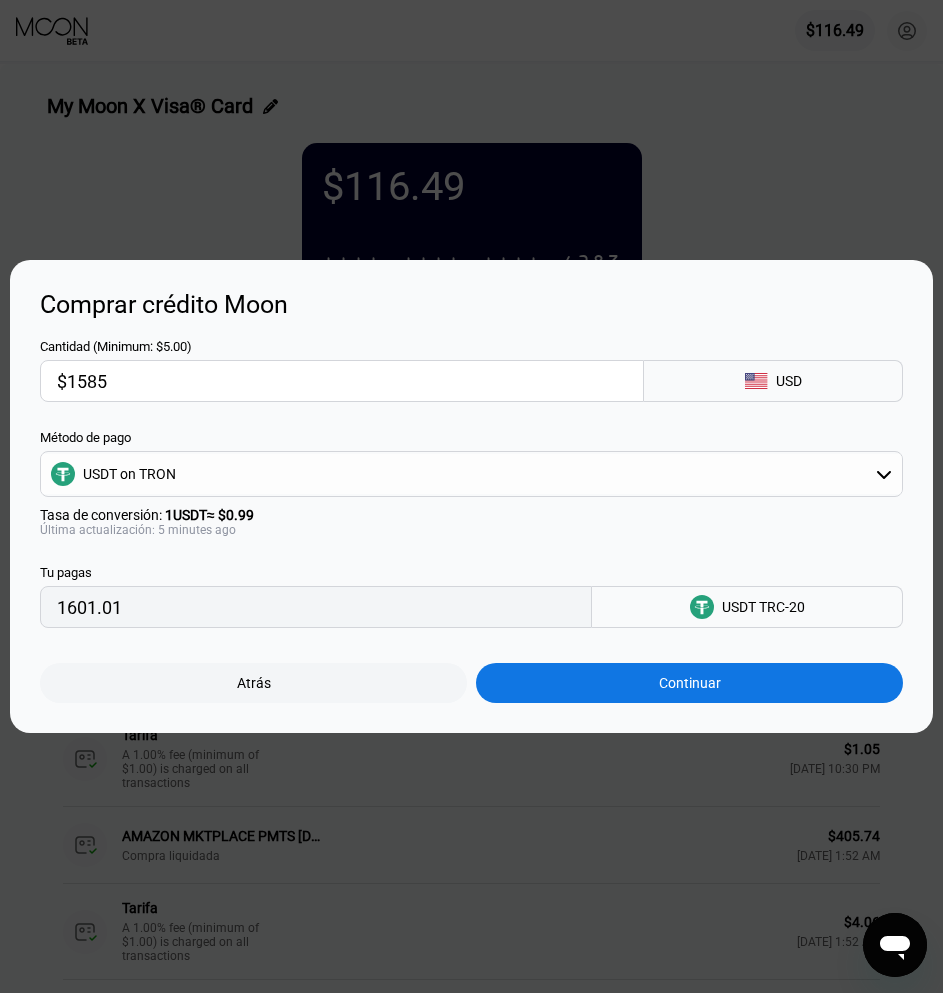type on "$158" 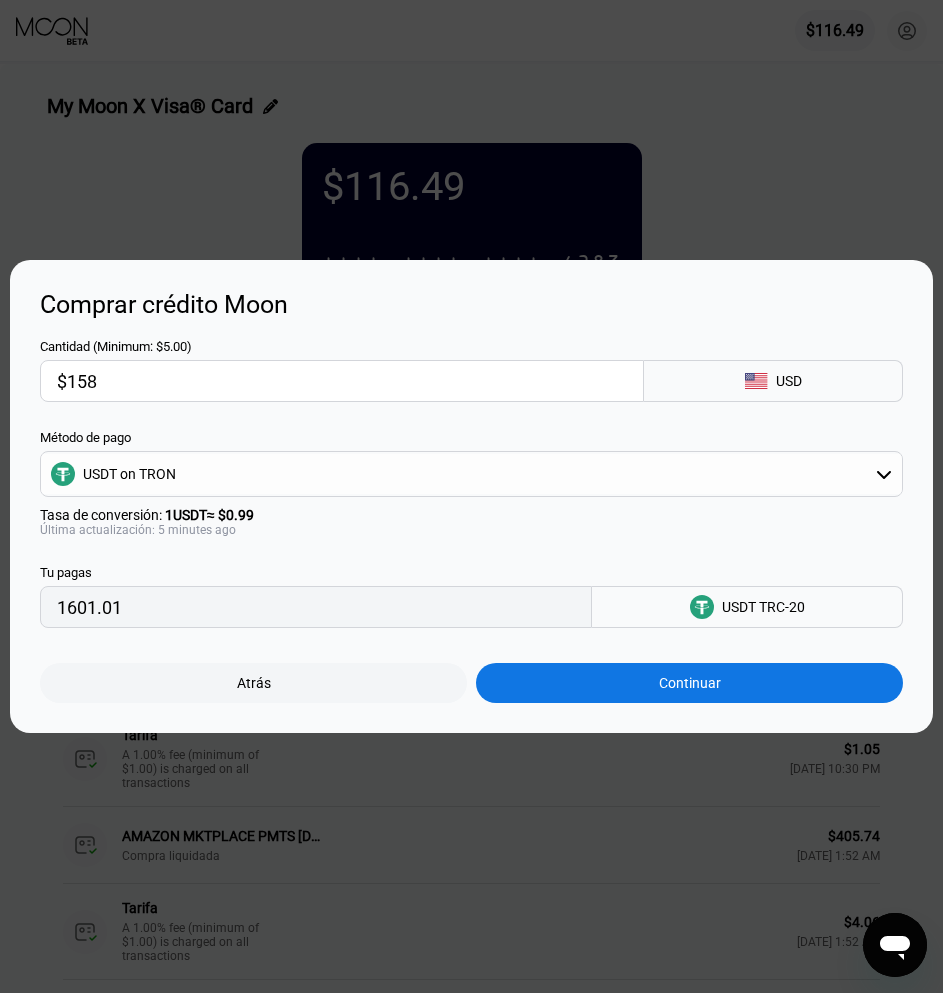 type on "159.60" 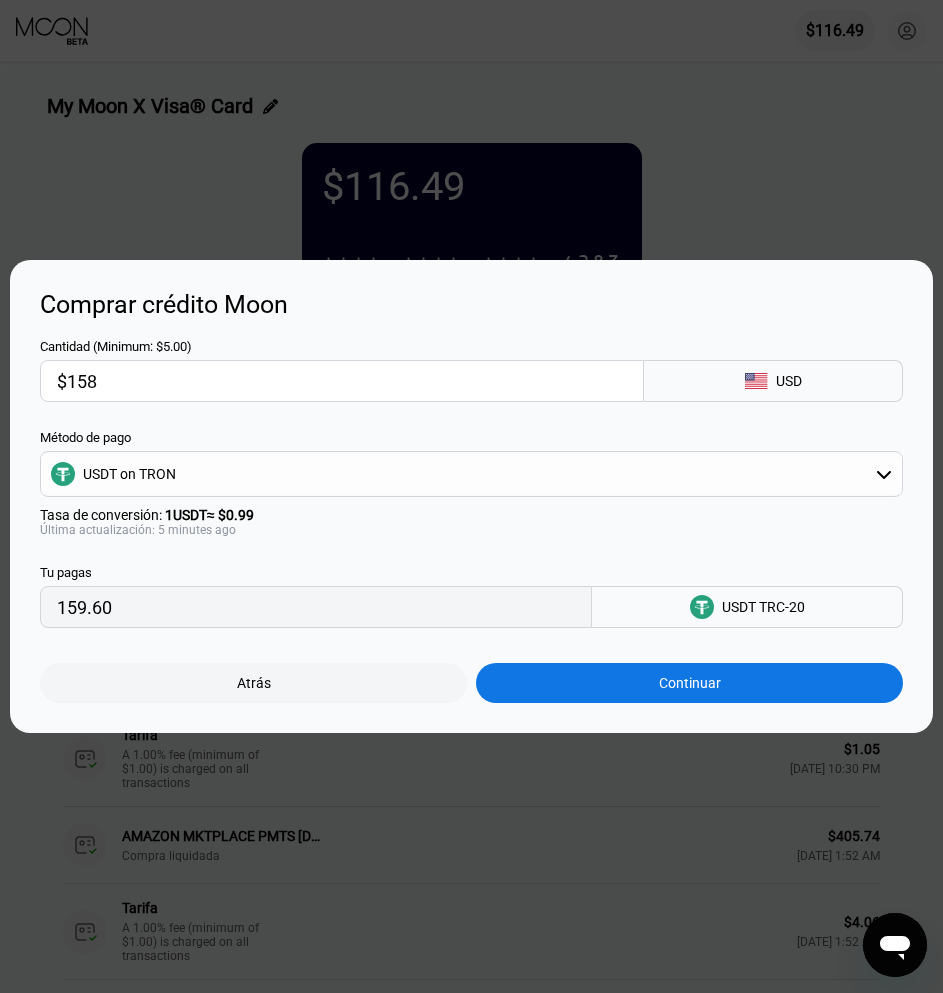 type on "$1584" 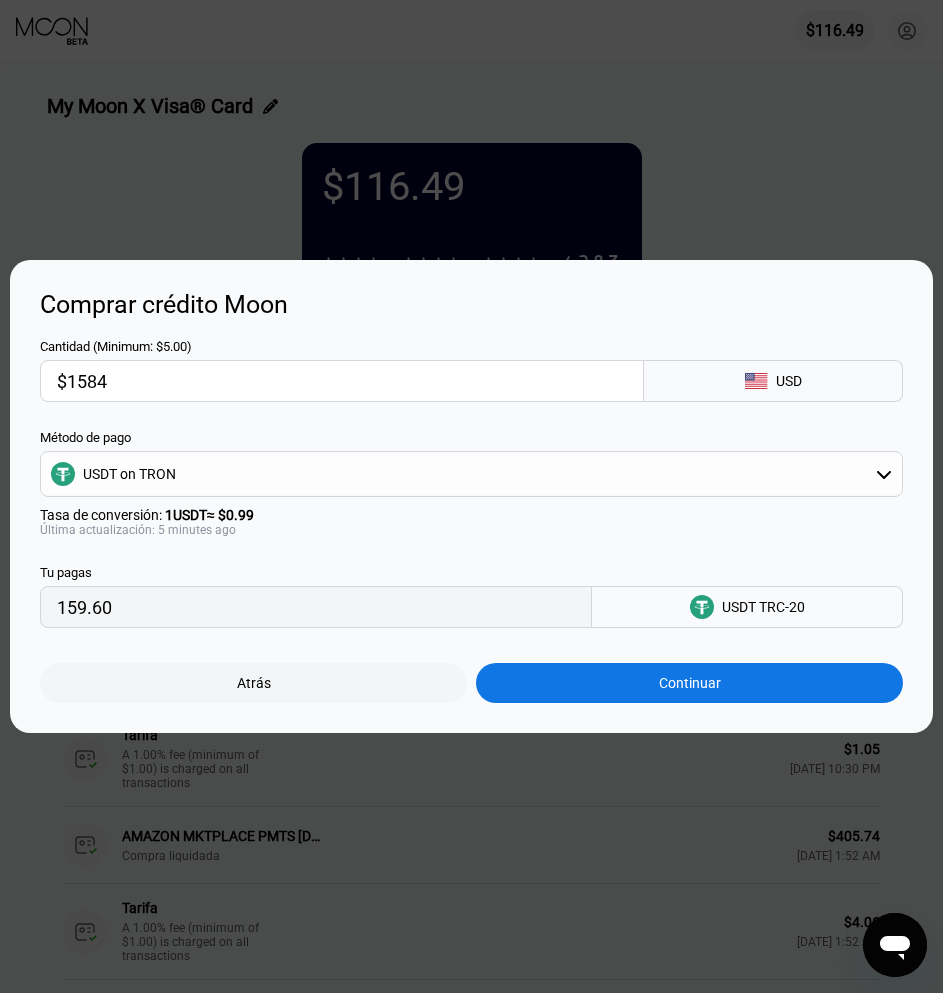type on "1600.00" 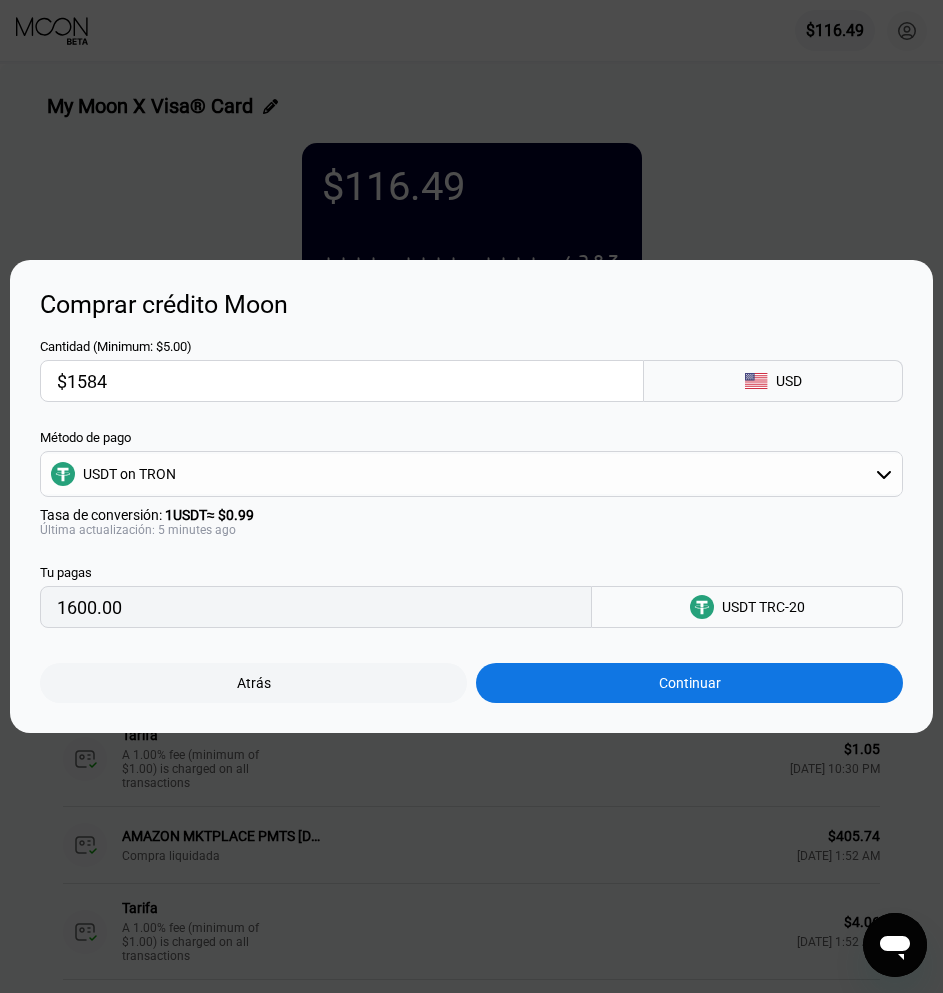 type on "$1584" 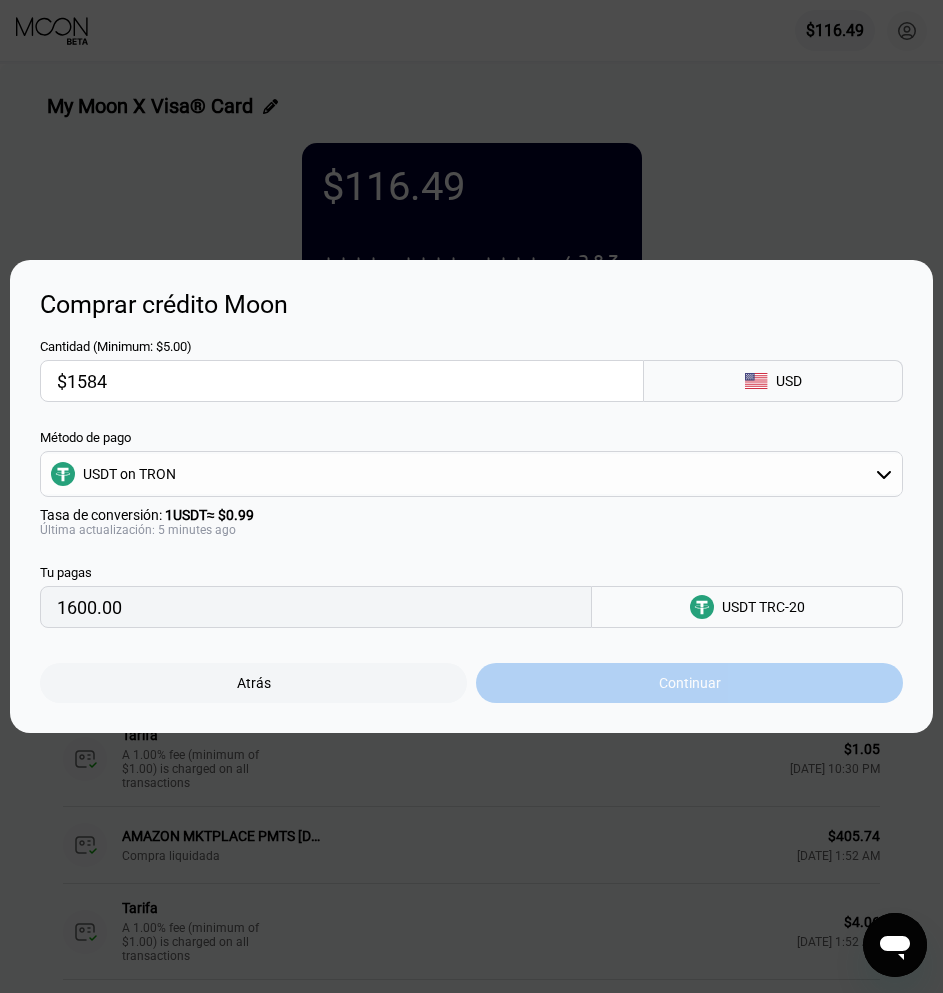 click on "Continuar" at bounding box center [690, 683] 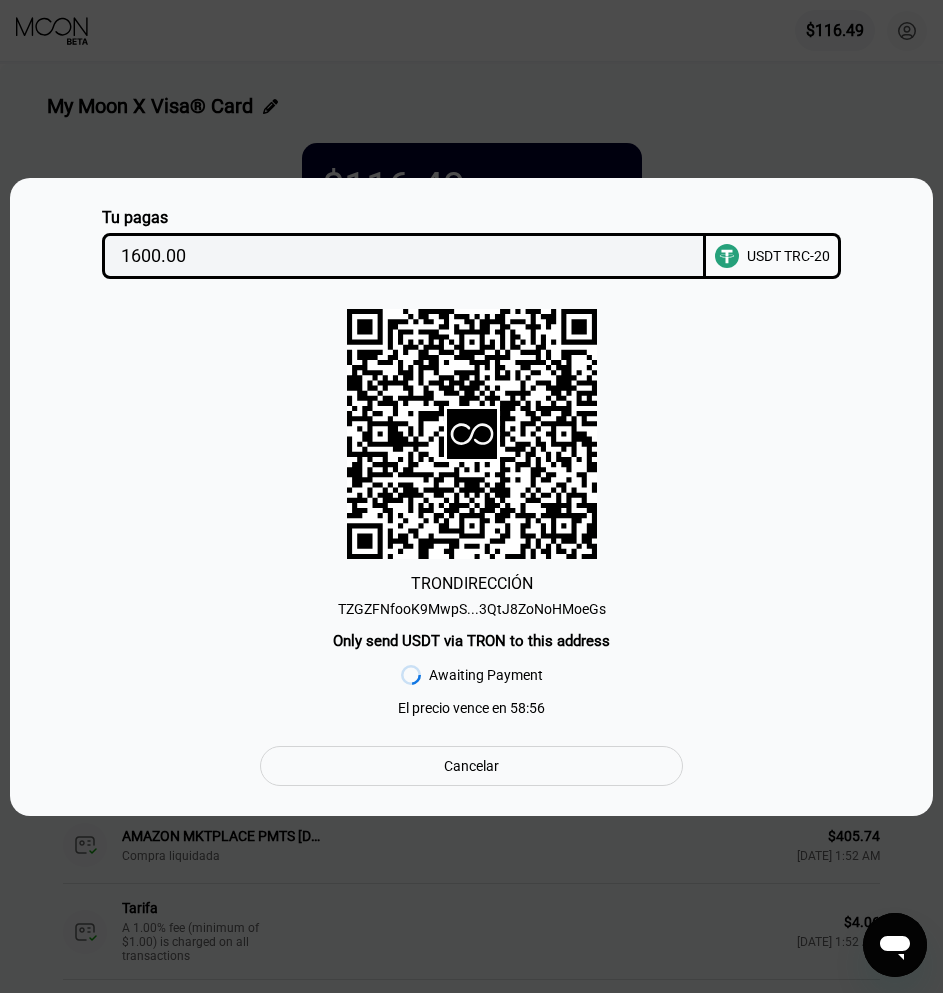 click on "TZGZFNfooK9MwpS...3QtJ8ZoNoHMoeGs" at bounding box center (472, 609) 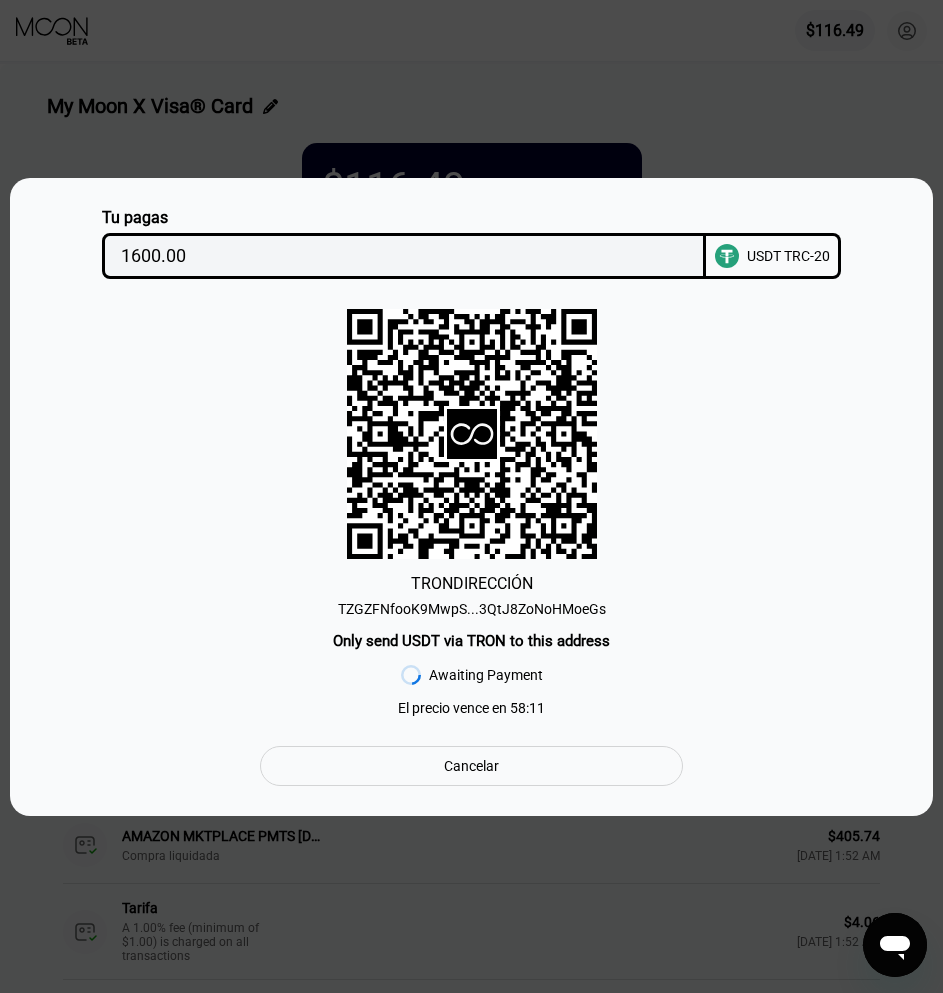 click on "Cancelar" at bounding box center (471, 766) 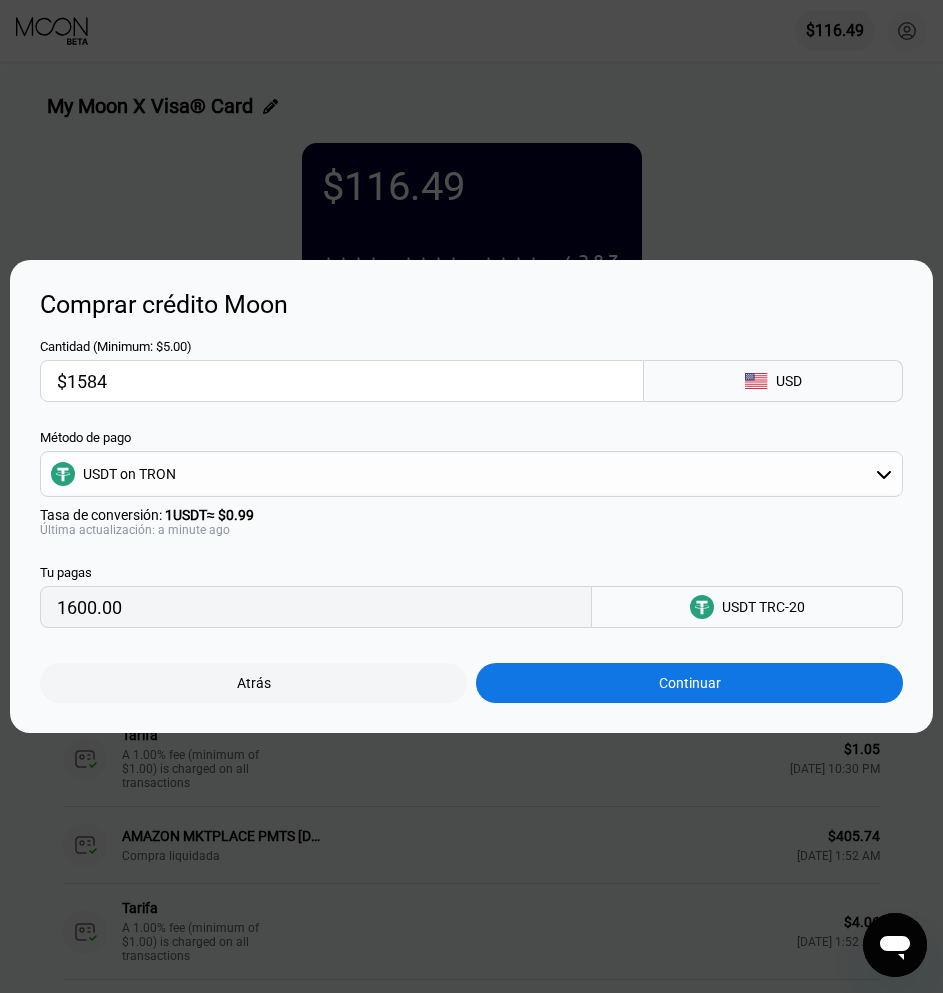 click on "$1584" at bounding box center [342, 381] 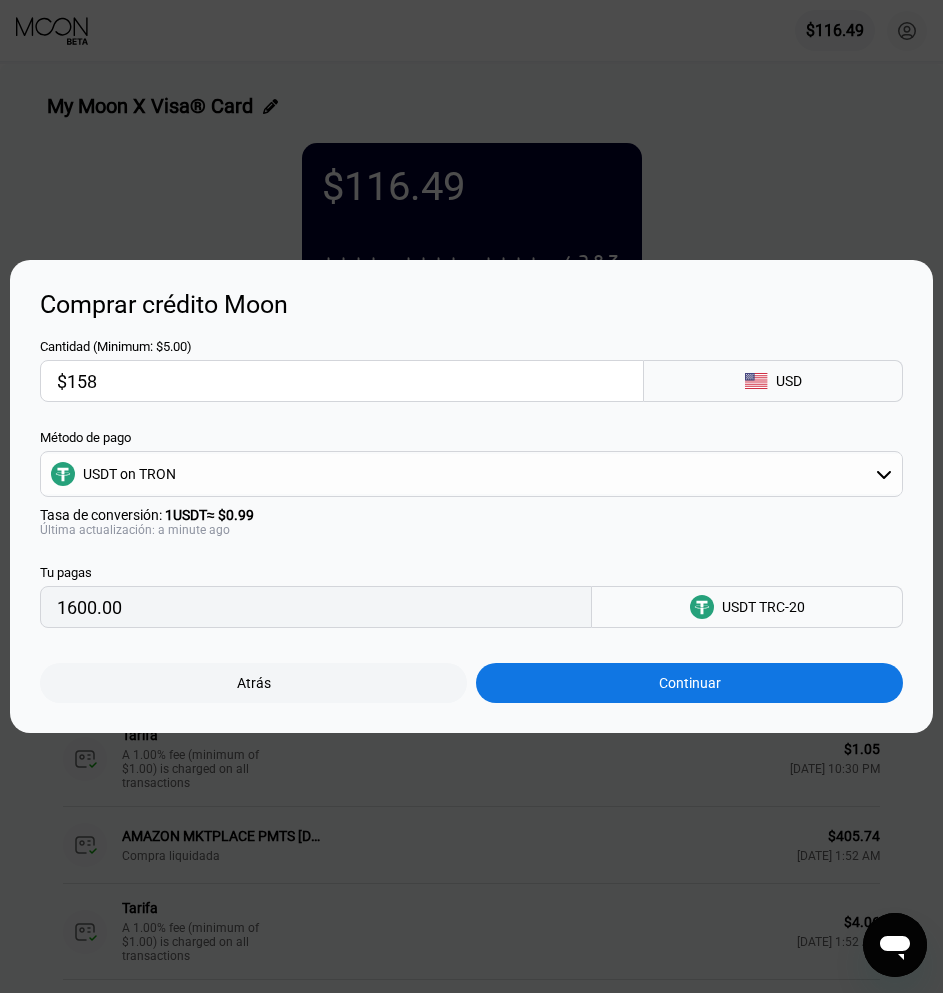 type on "159.60" 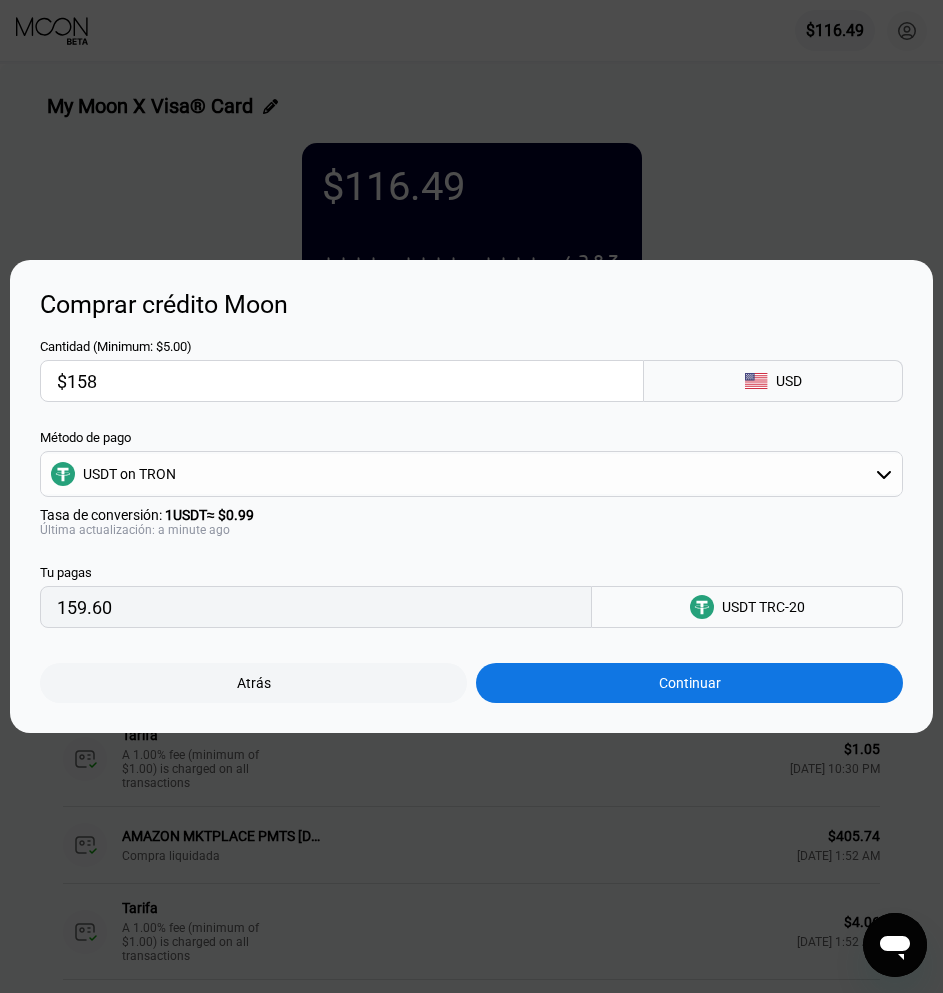 type on "$1583" 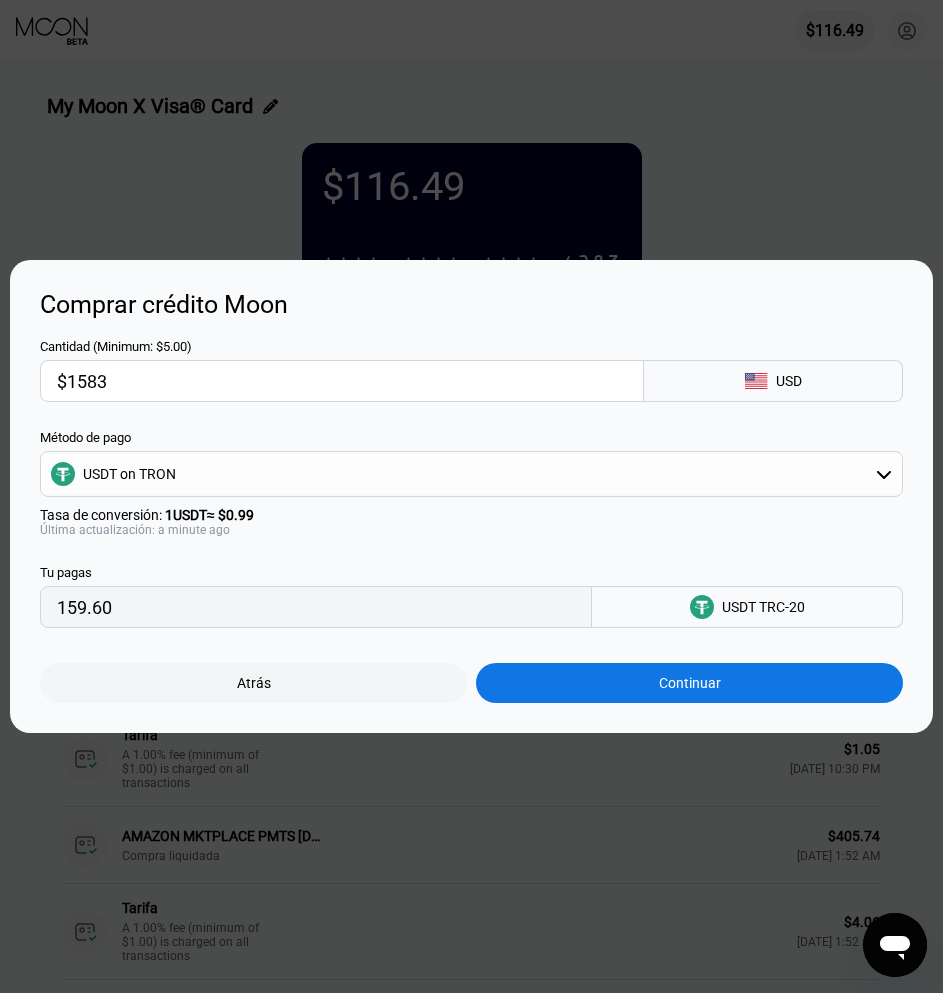 type on "1598.99" 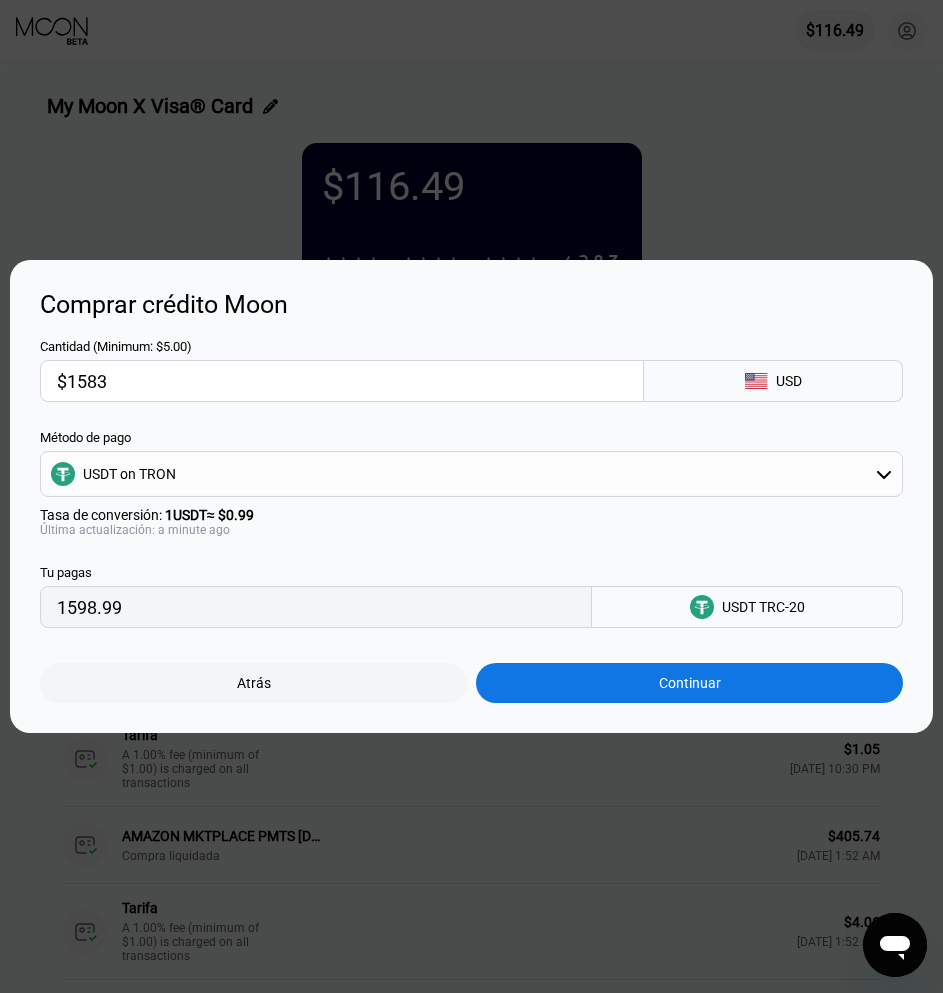 type on "$1583" 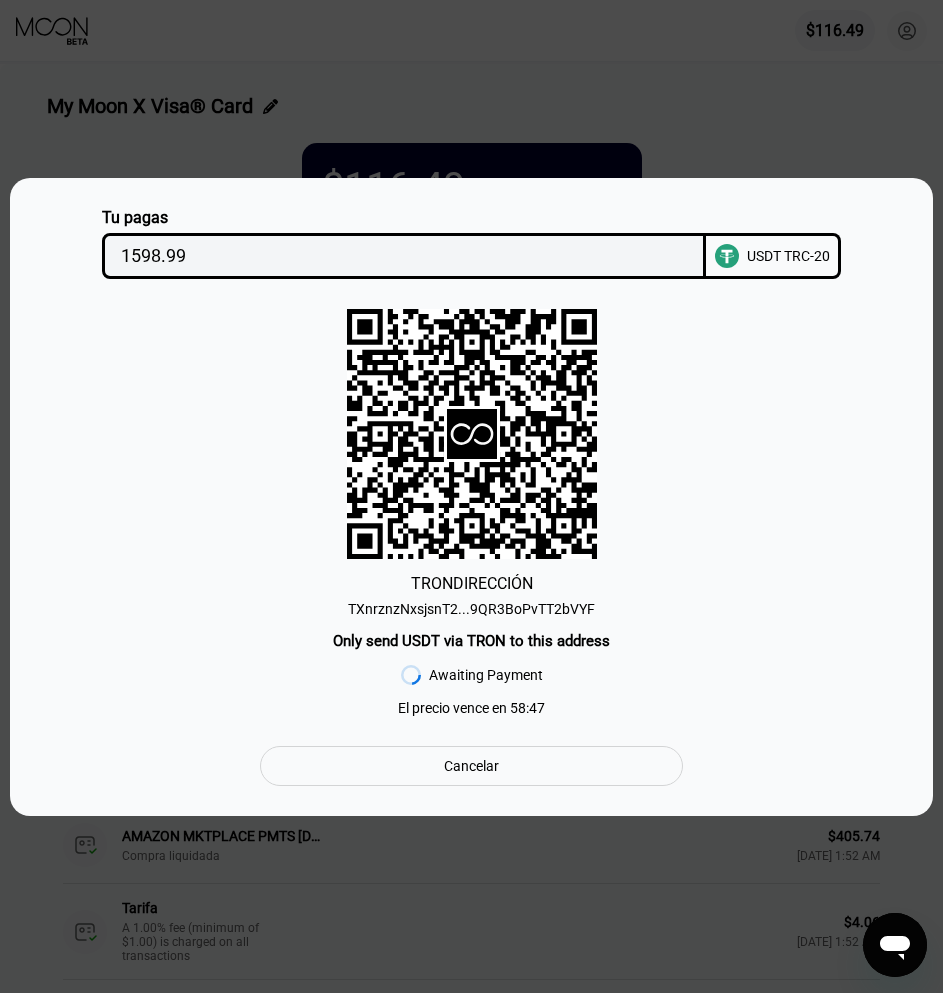 click on "TXnrznzNxsjsnT2...9QR3BoPvTT2bVYF" at bounding box center (471, 609) 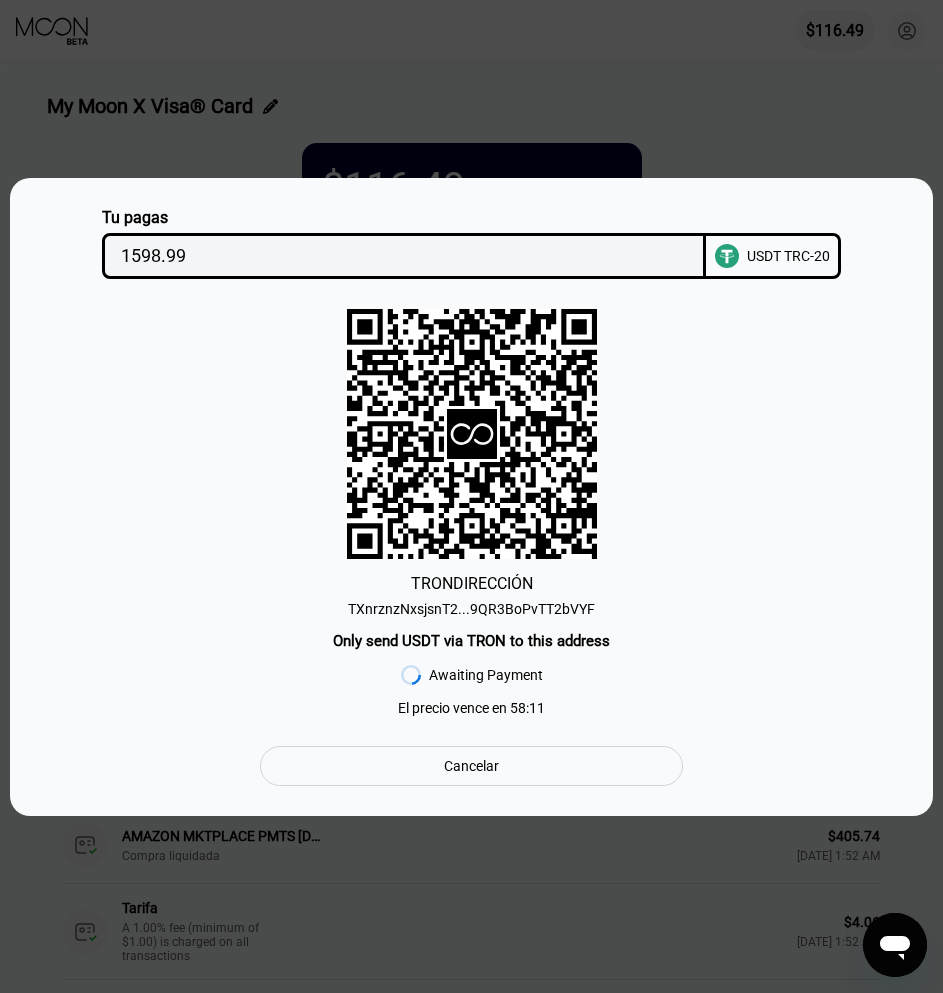 click on "TXnrznzNxsjsnT2...9QR3BoPvTT2bVYF" at bounding box center [471, 609] 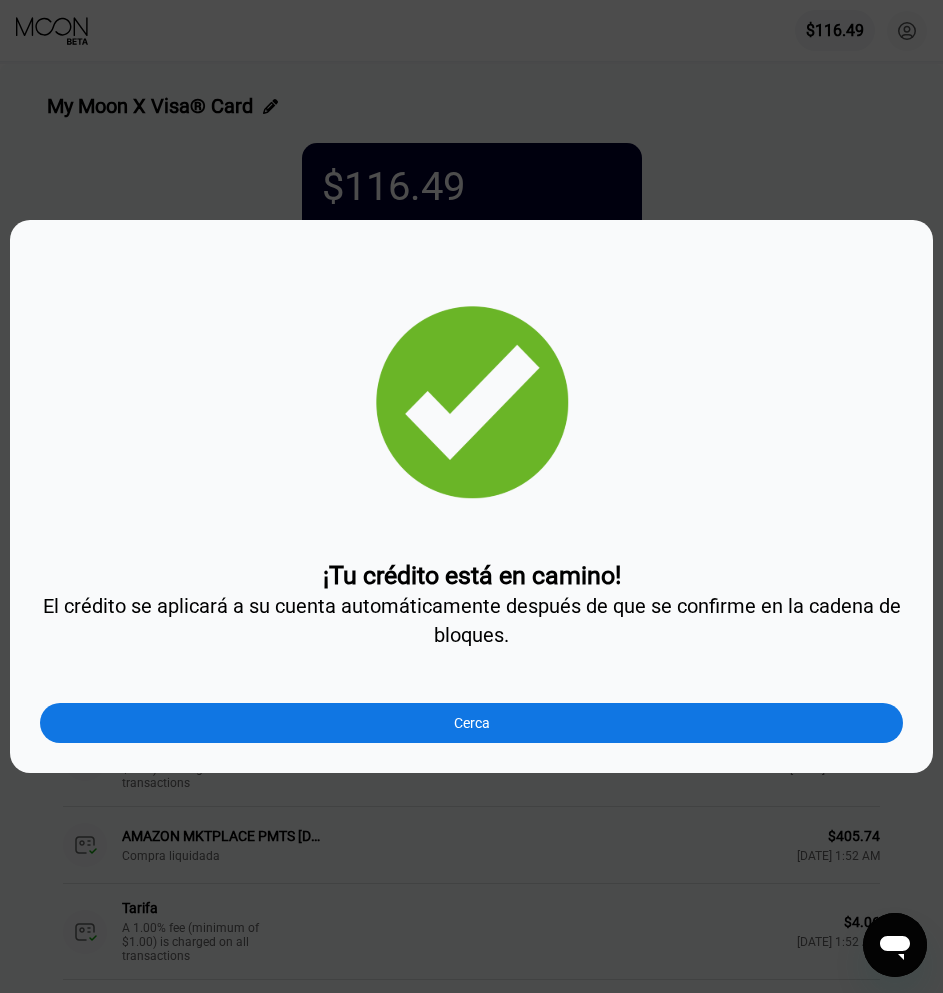 click at bounding box center [479, 496] 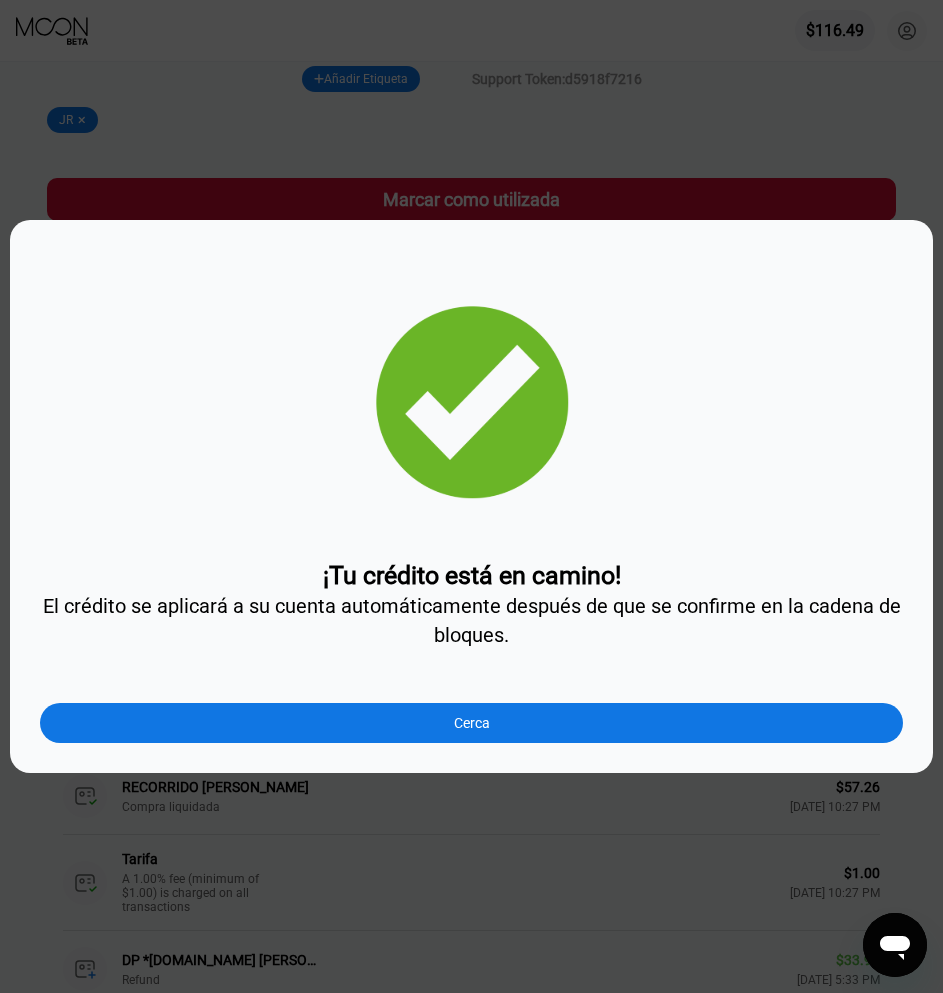 scroll, scrollTop: 300, scrollLeft: 0, axis: vertical 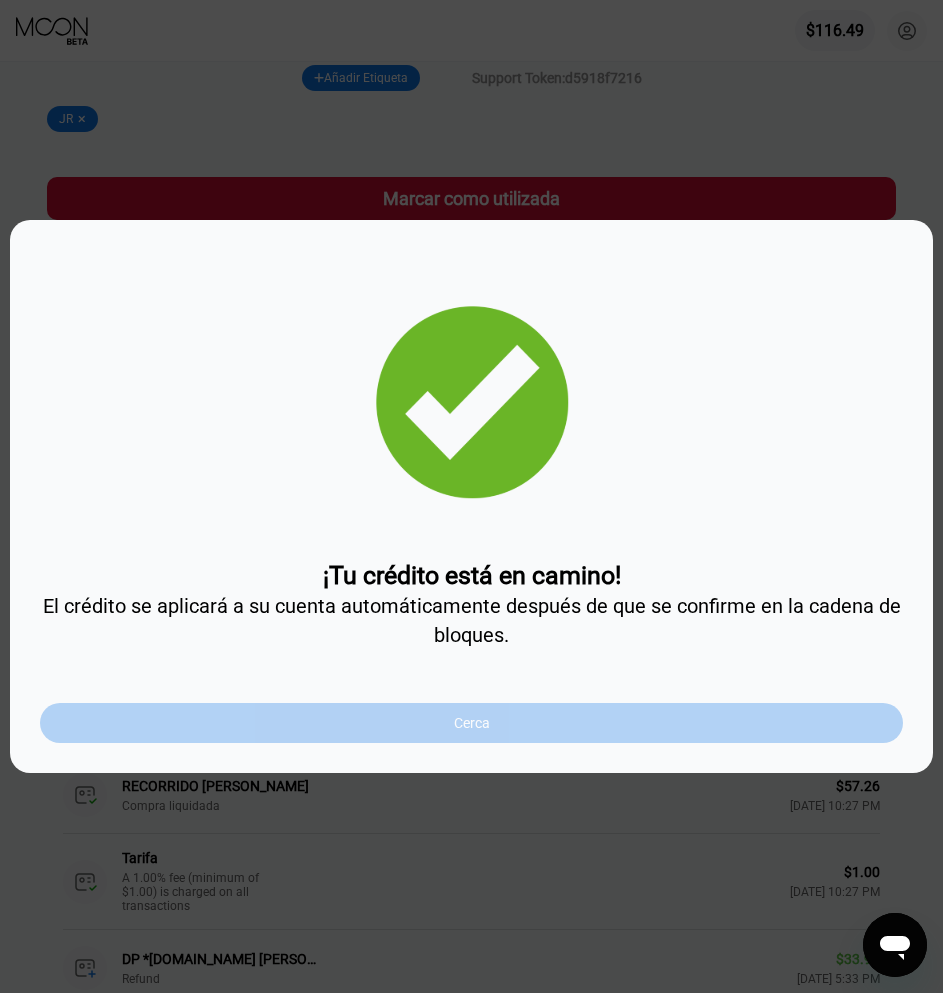 click on "Cerca" at bounding box center (471, 723) 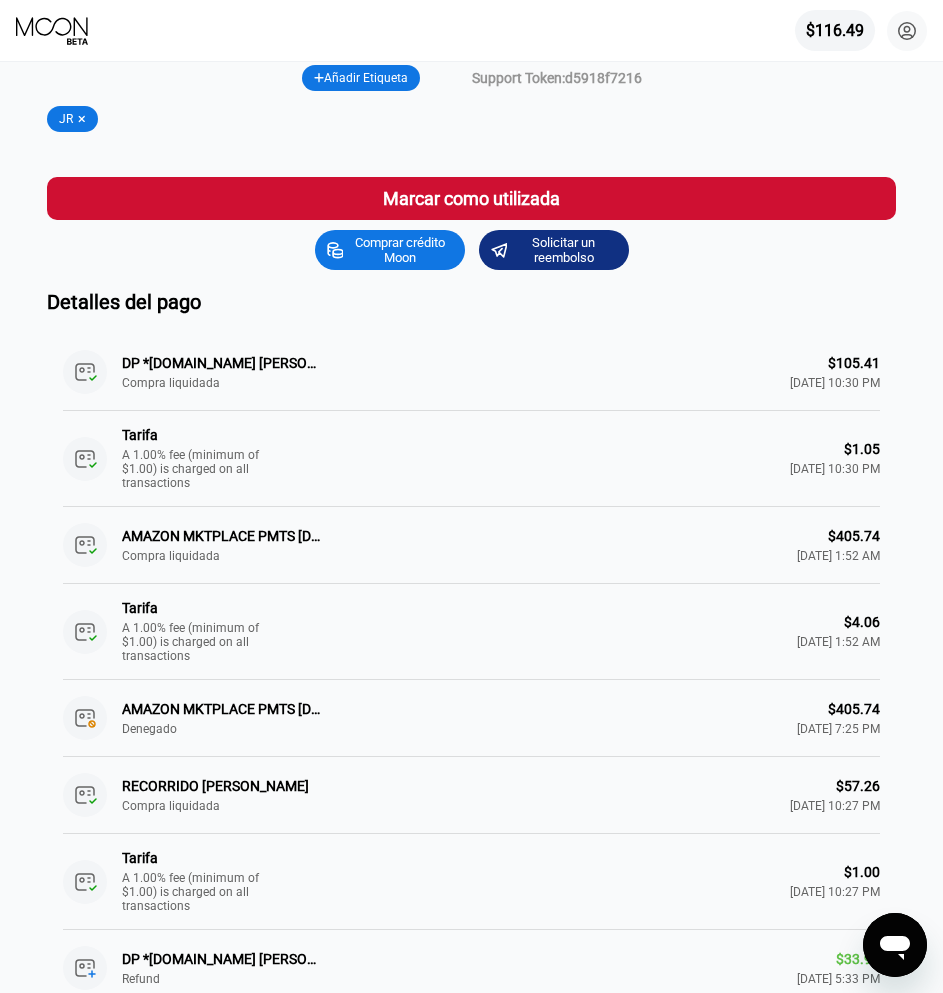 scroll, scrollTop: 0, scrollLeft: 0, axis: both 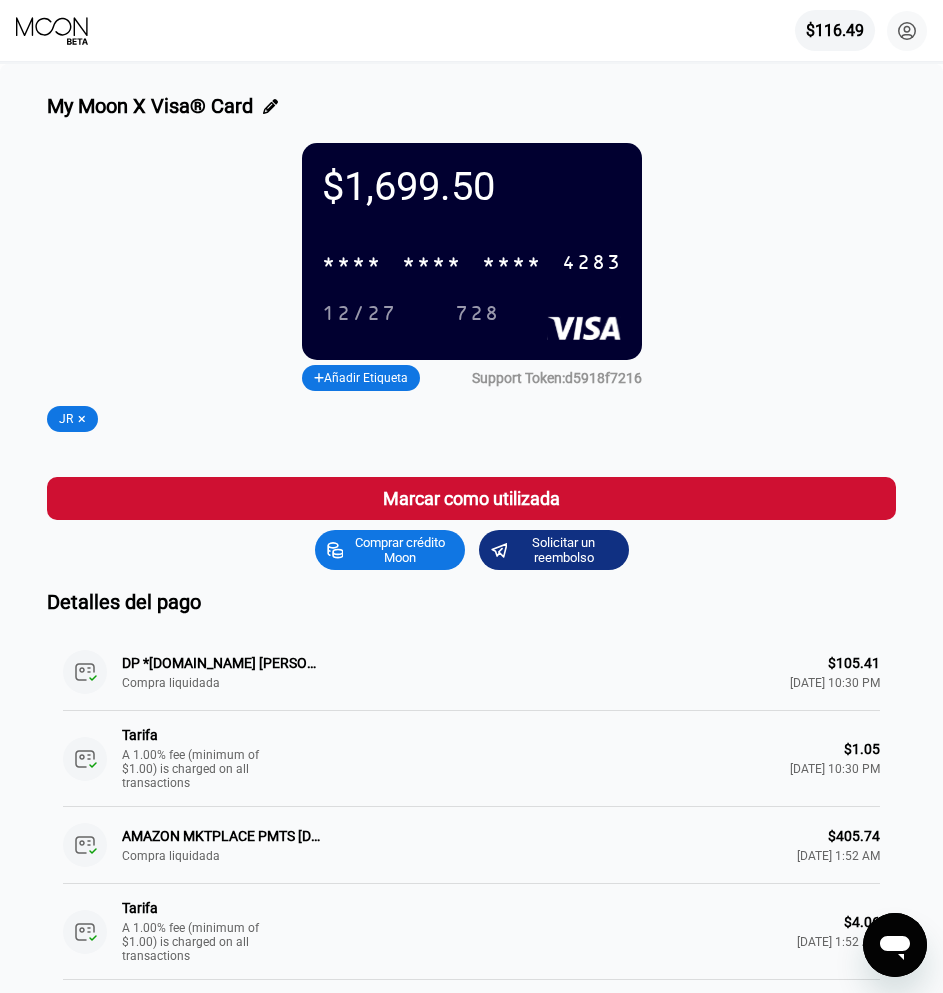click on "$1,699.50 * * * * * * * * * * * * 4283 12/27 728  Añadir Etiqueta Support Token:  d5918f7216" at bounding box center [471, 269] 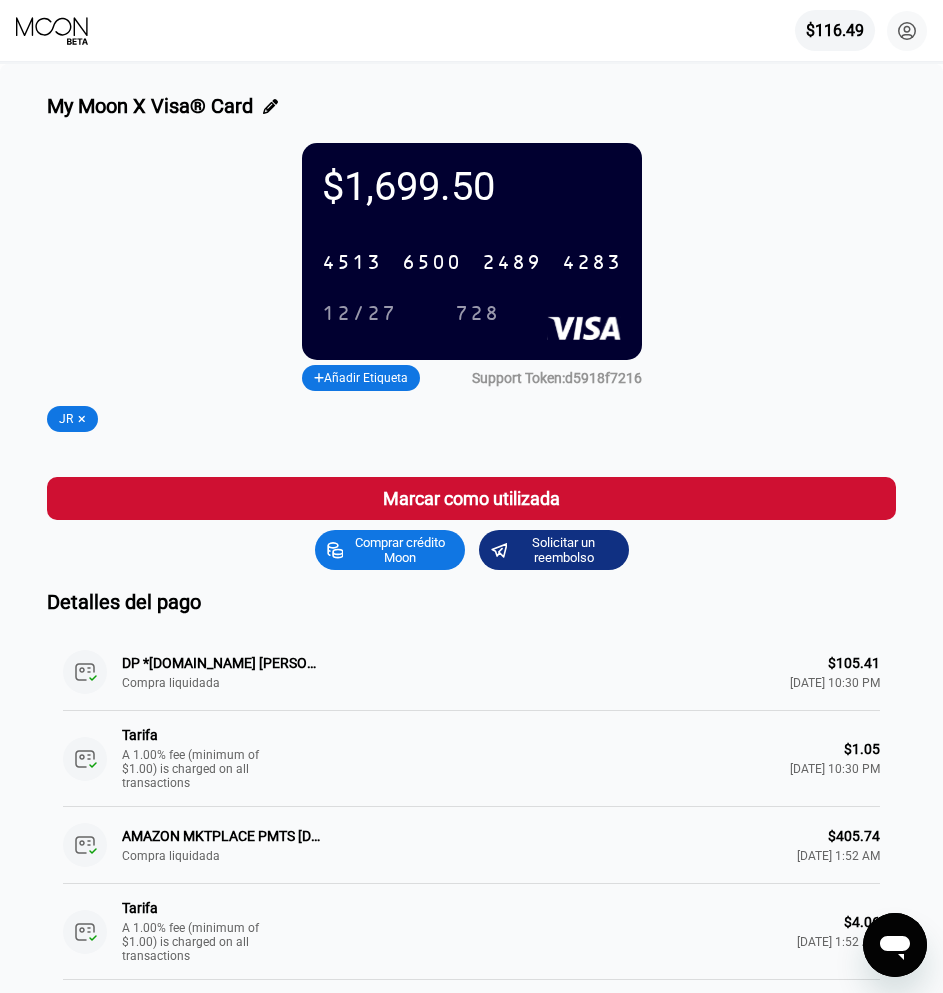 click 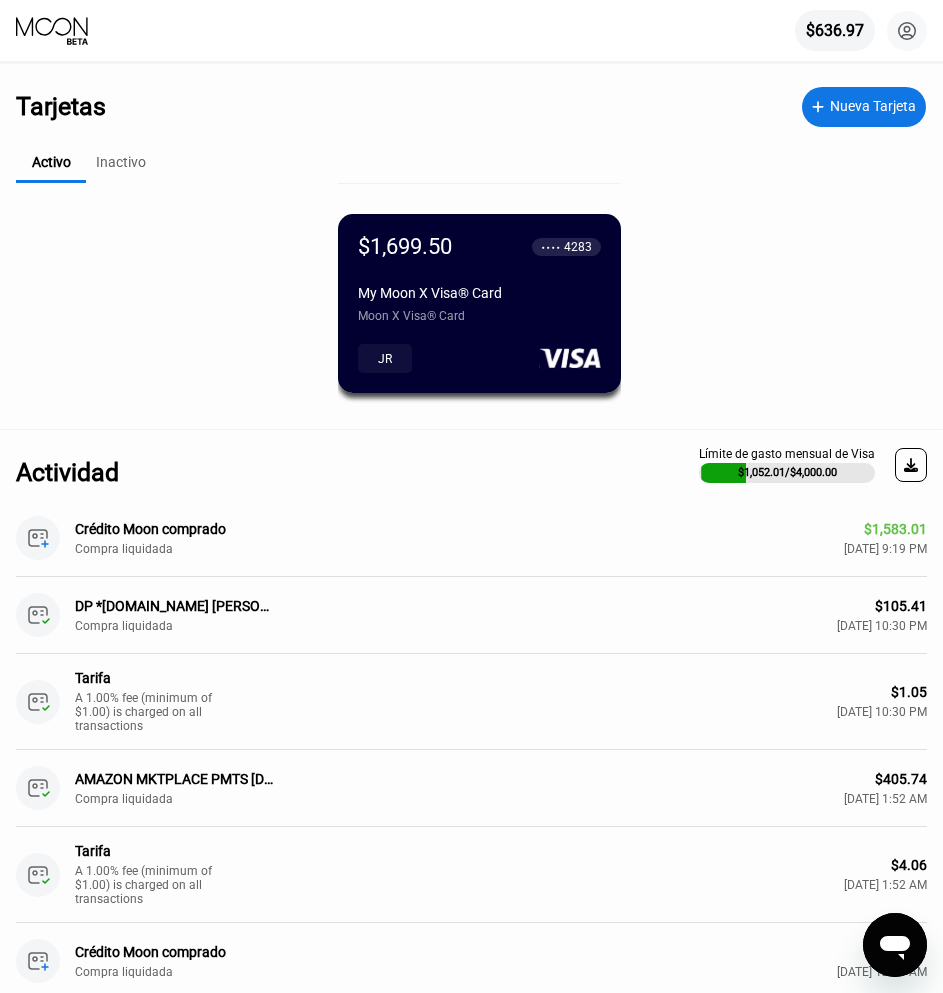 click on "$1,699.50 ● ● ● ● 4283 My Moon X Visa® Card Moon X Visa® Card JR" at bounding box center [479, 313] 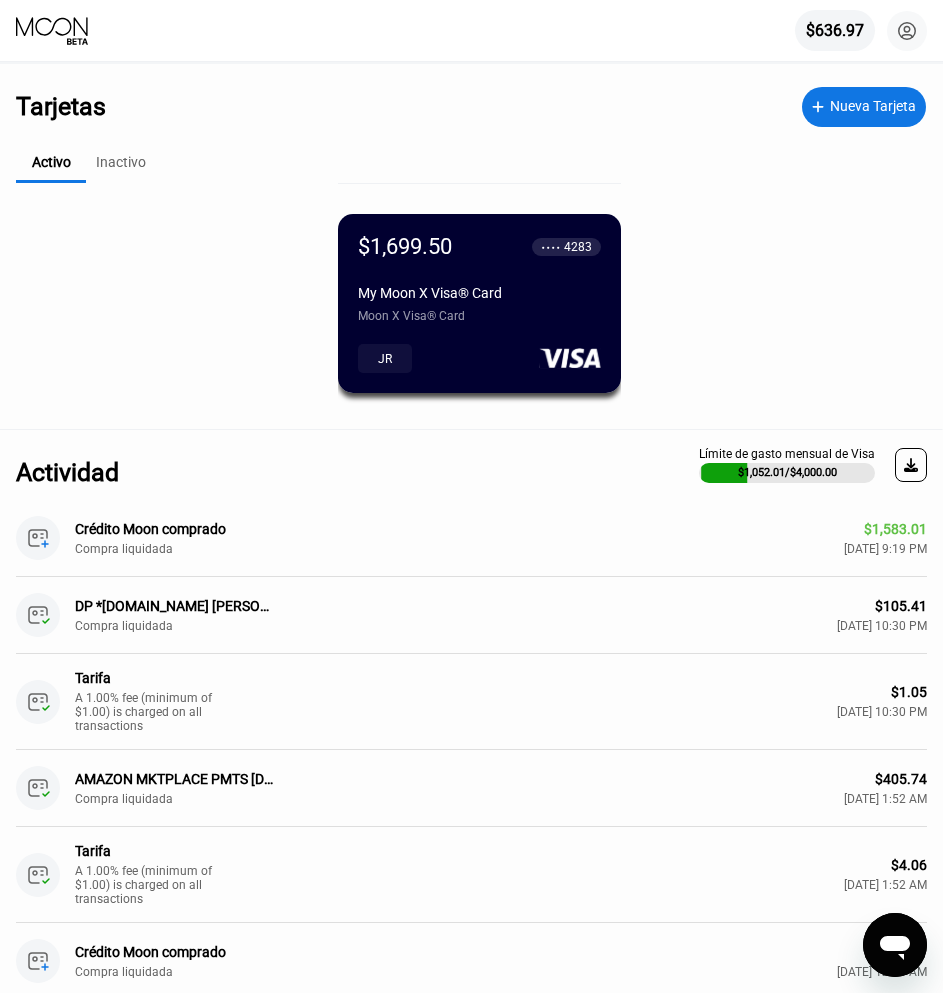click on "$1,699.50 ● ● ● ● 4283 My Moon X Visa® Card Moon X Visa® Card JR" at bounding box center (479, 313) 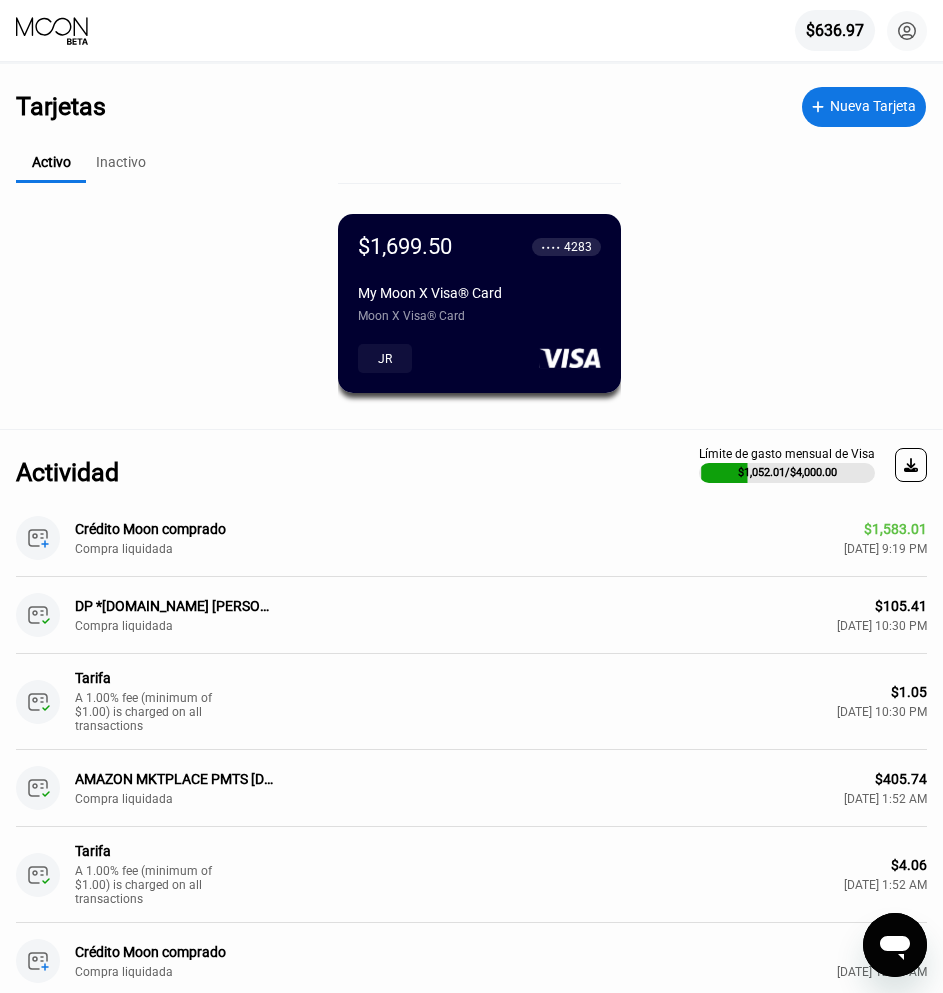 click on "$1,699.50 ● ● ● ● 4283 My Moon X Visa® Card Moon X Visa® Card" at bounding box center (479, 278) 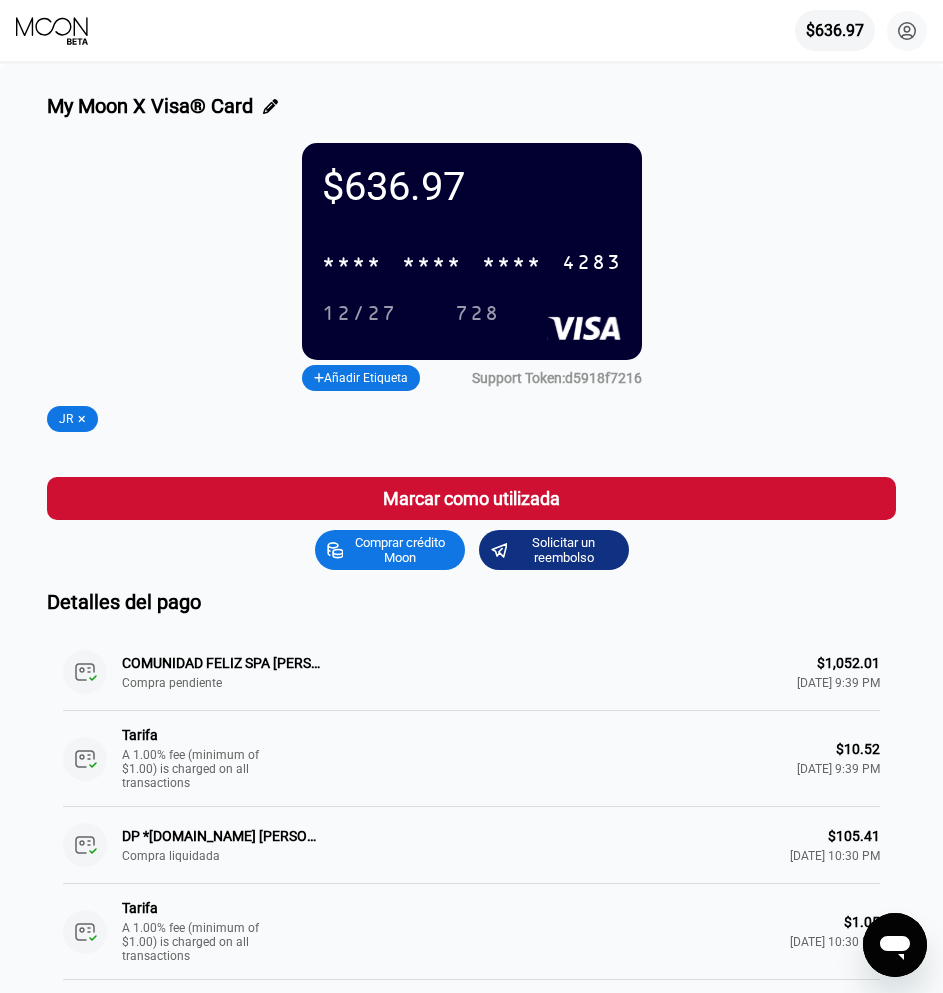 click on "$636.97 * * * * * * * * * * * * 4283 12/27 728  Añadir Etiqueta Support Token:  d5918f7216" at bounding box center (471, 269) 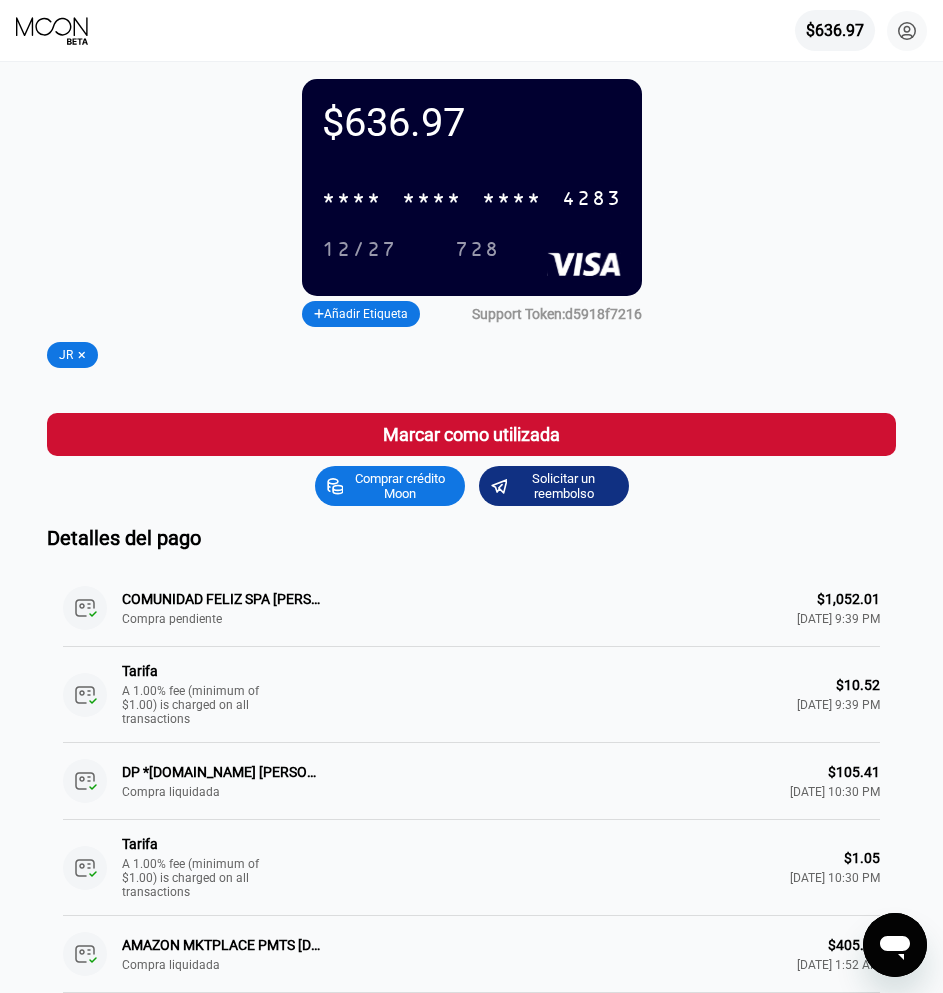 scroll, scrollTop: 0, scrollLeft: 0, axis: both 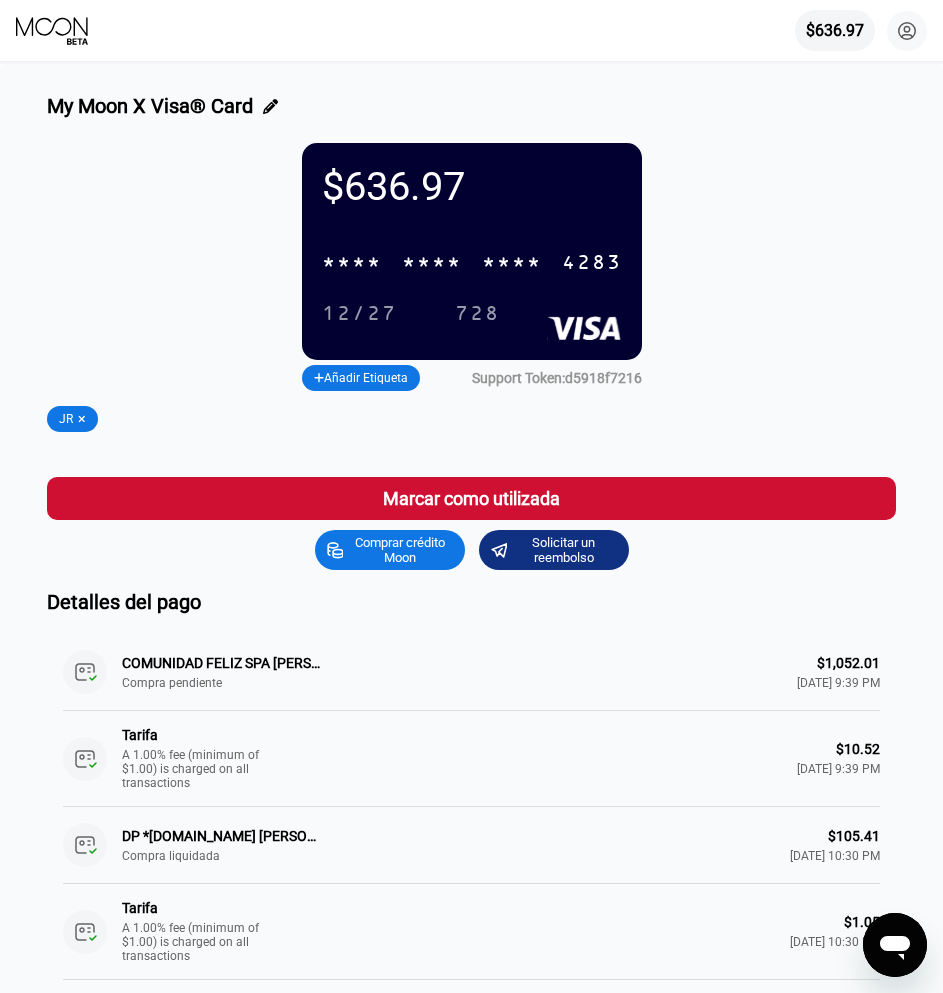 click on "$636.97 * * * * * * * * * * * * 4283 12/27 728  Añadir Etiqueta Support Token:  d5918f7216" at bounding box center [471, 269] 